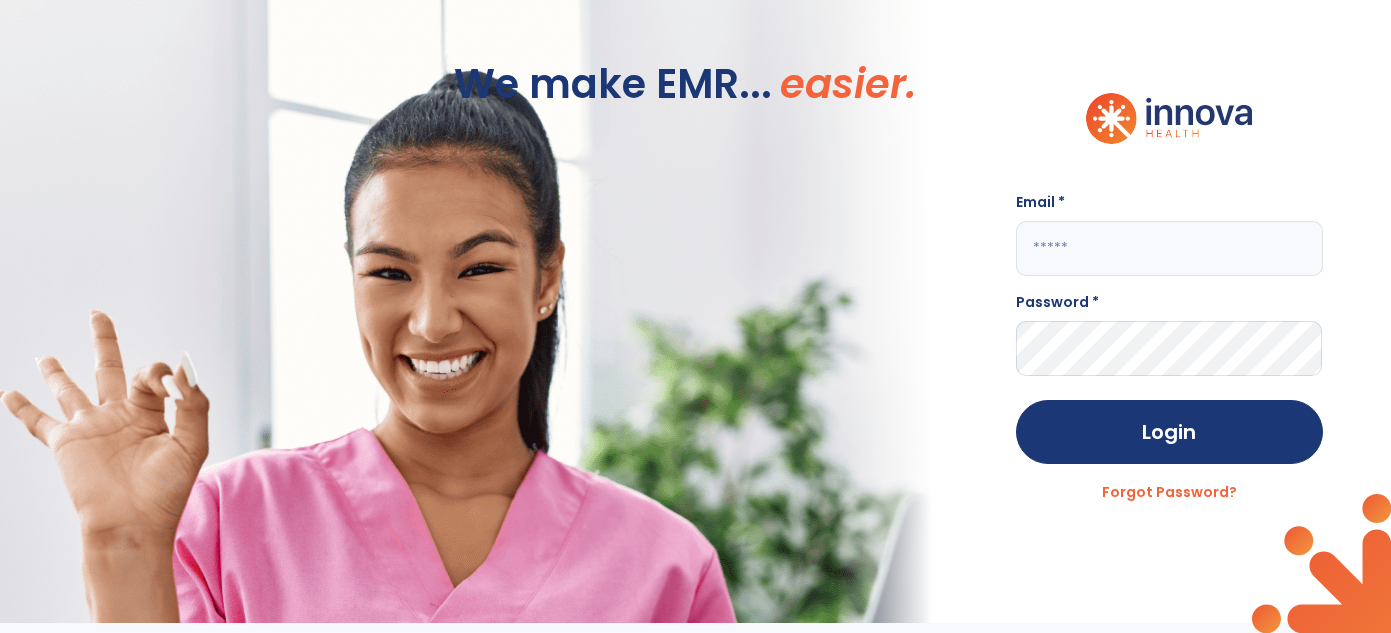 scroll, scrollTop: 0, scrollLeft: 0, axis: both 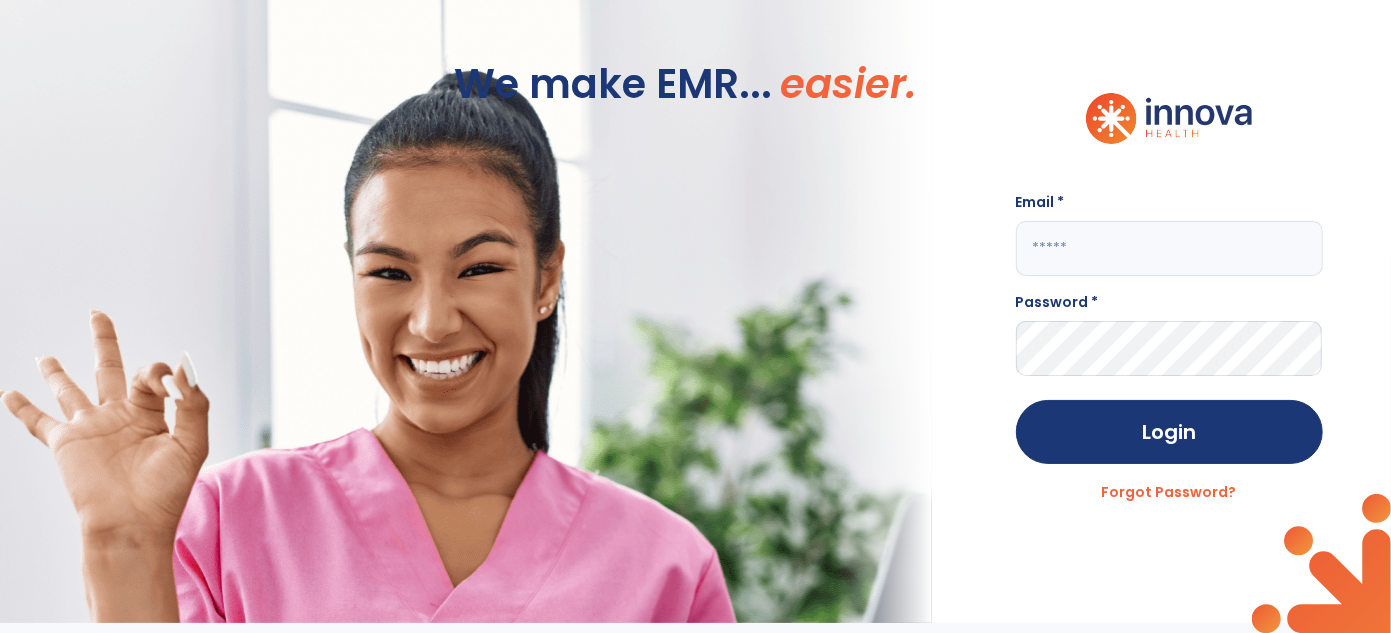click 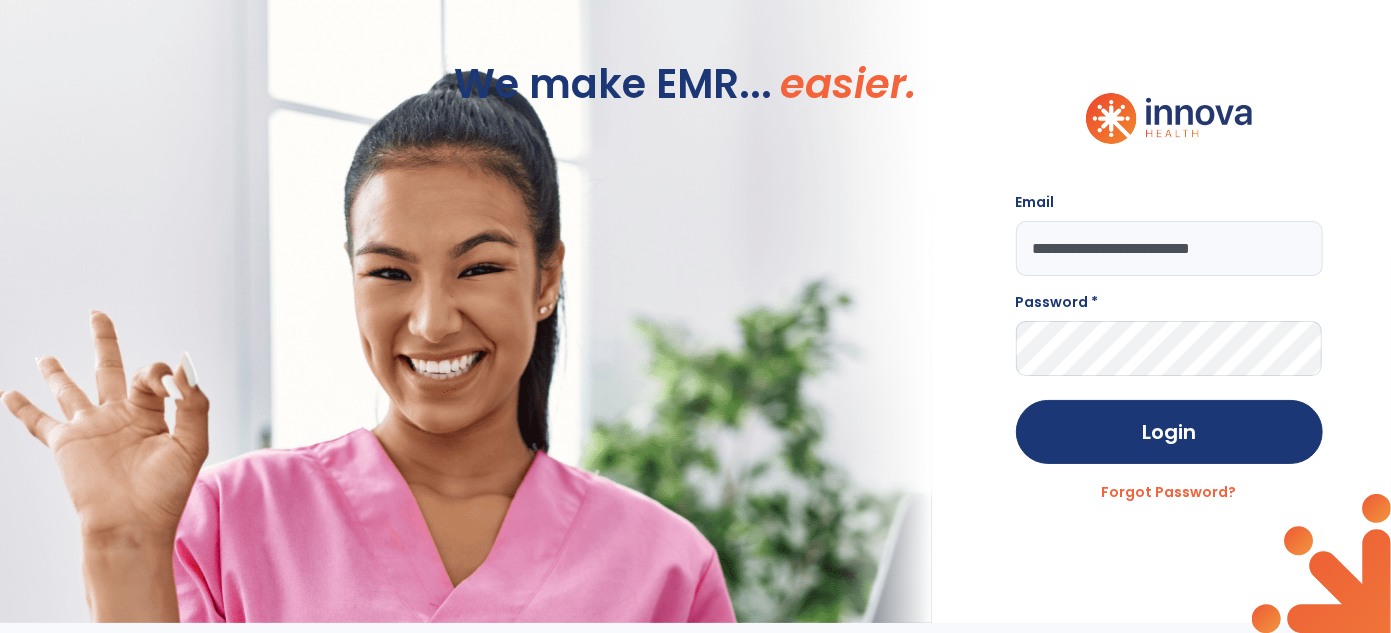 type on "**********" 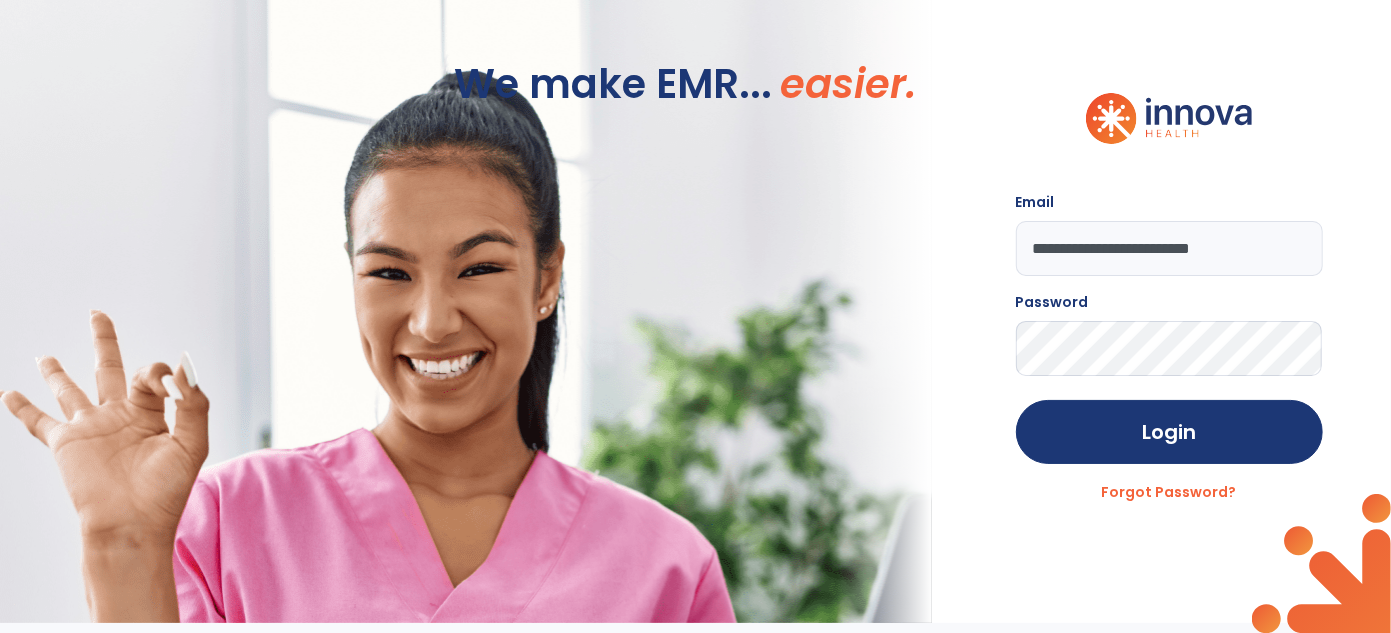 click on "Login" 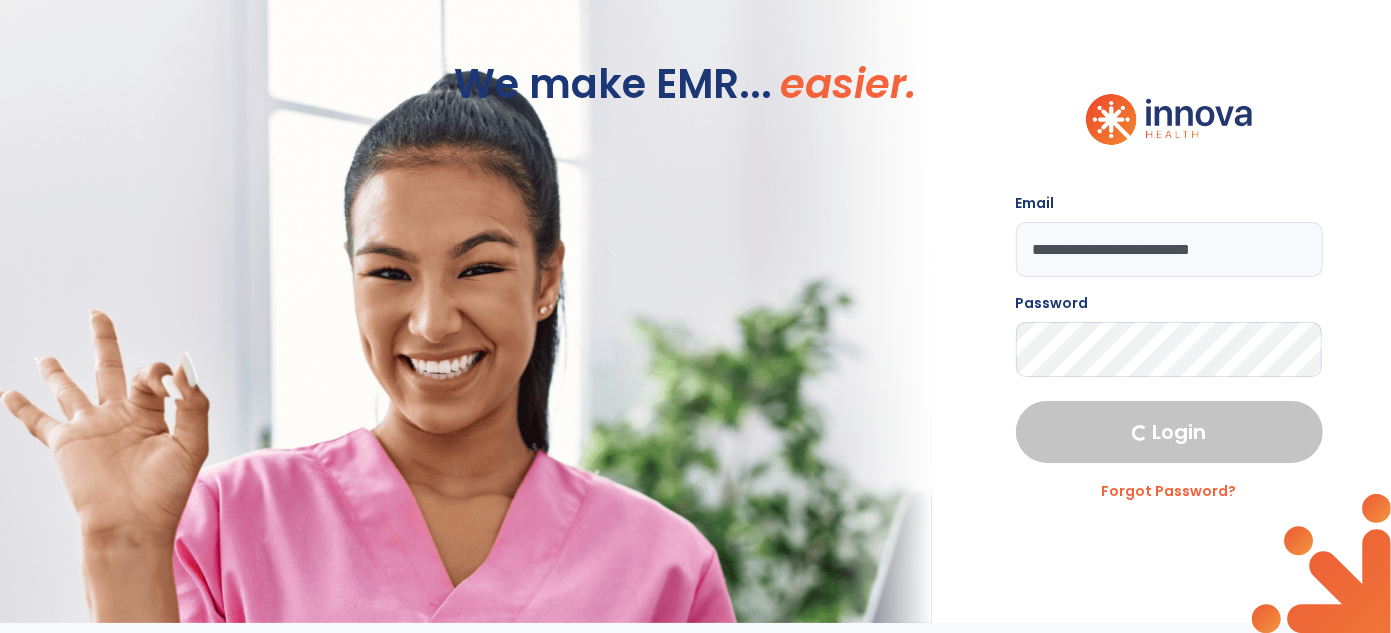 select on "***" 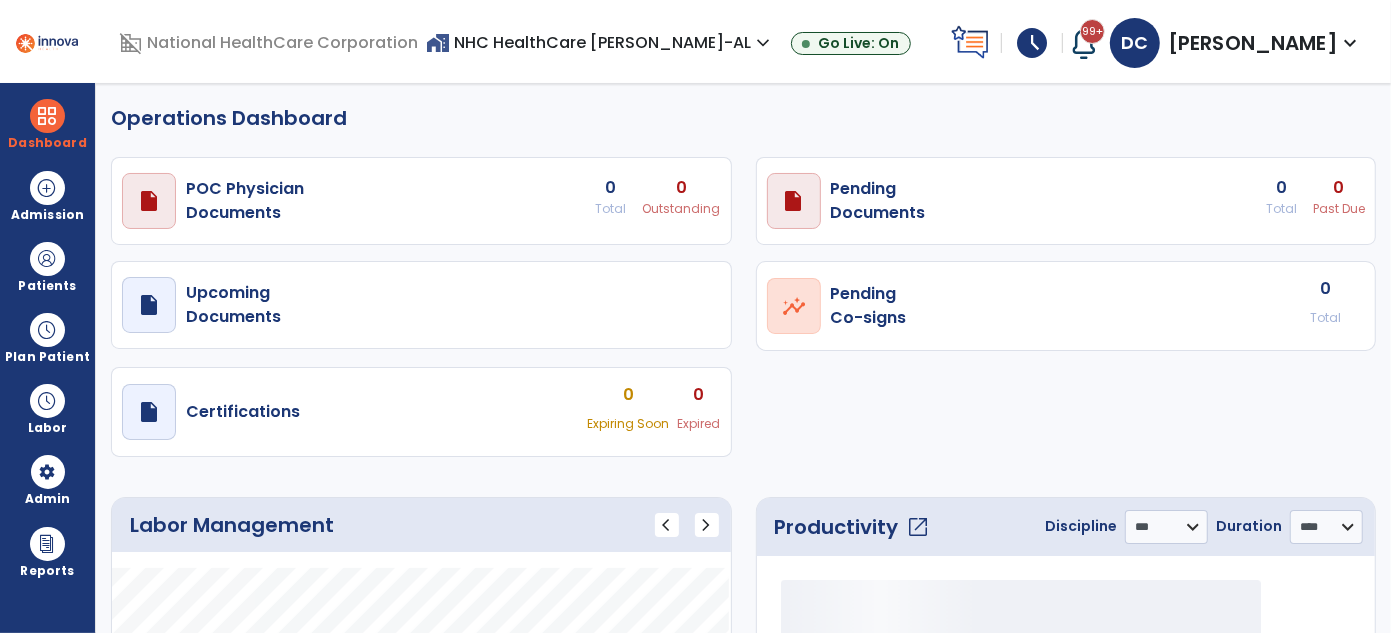 select on "***" 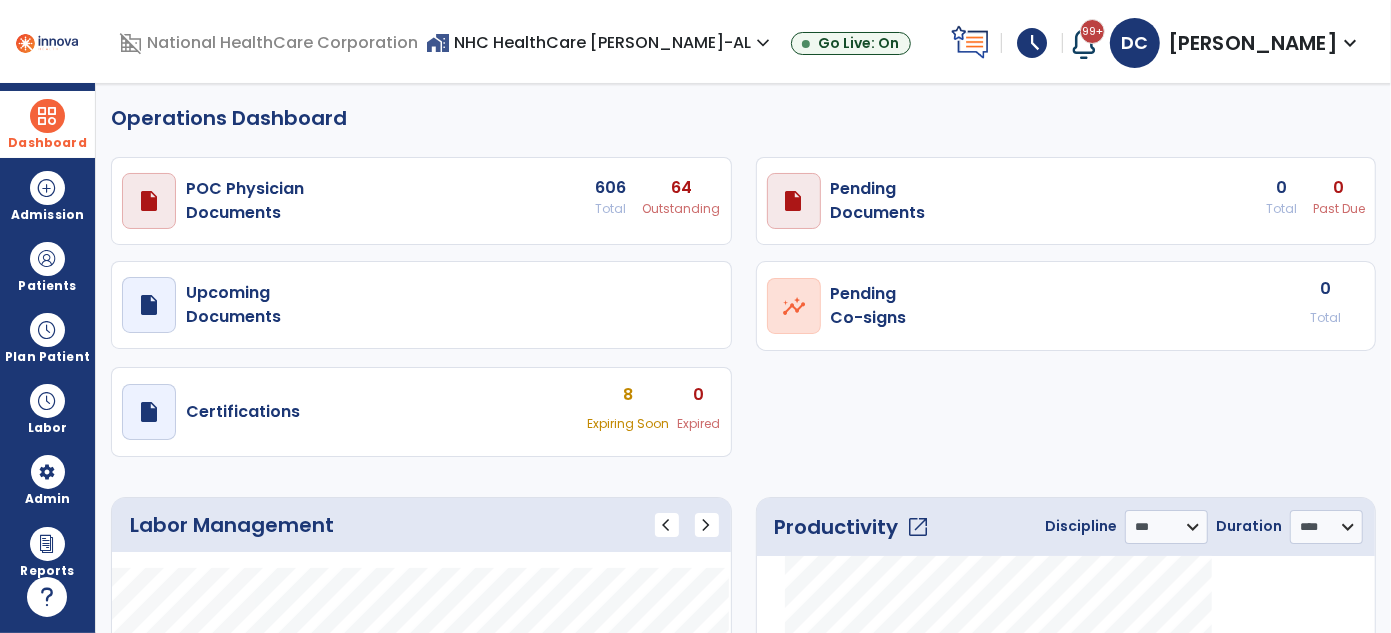 click at bounding box center (47, 116) 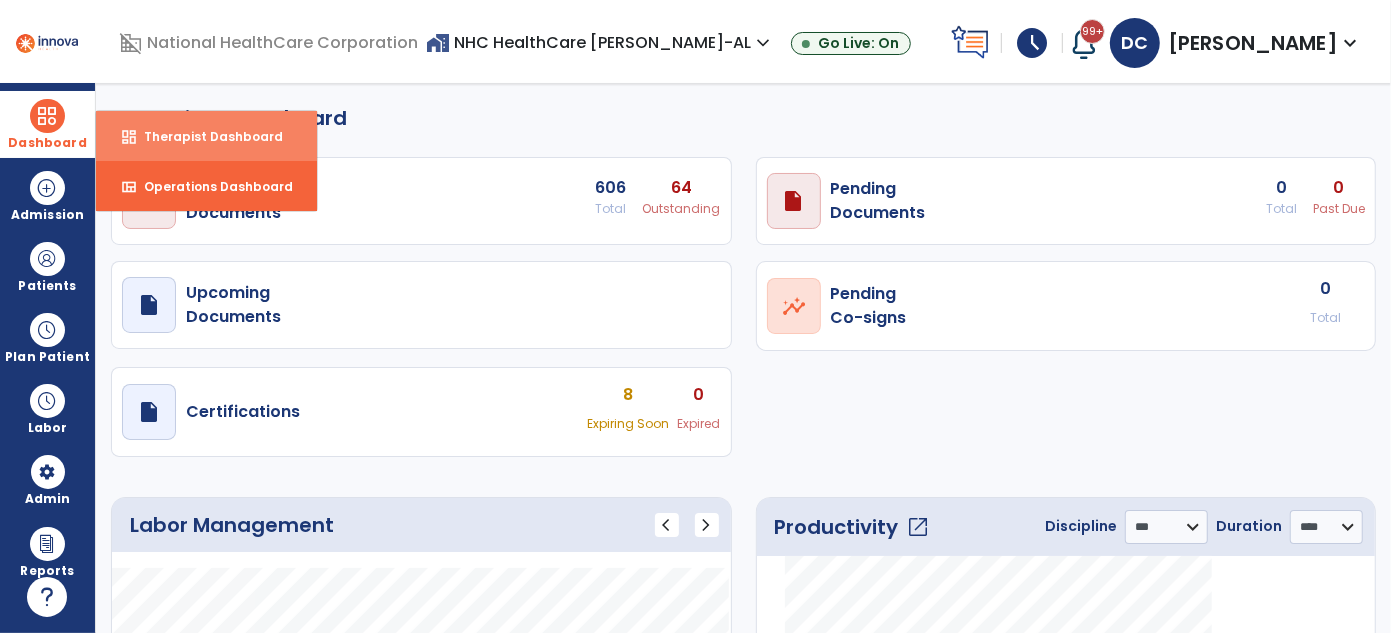 click on "Therapist Dashboard" at bounding box center (205, 136) 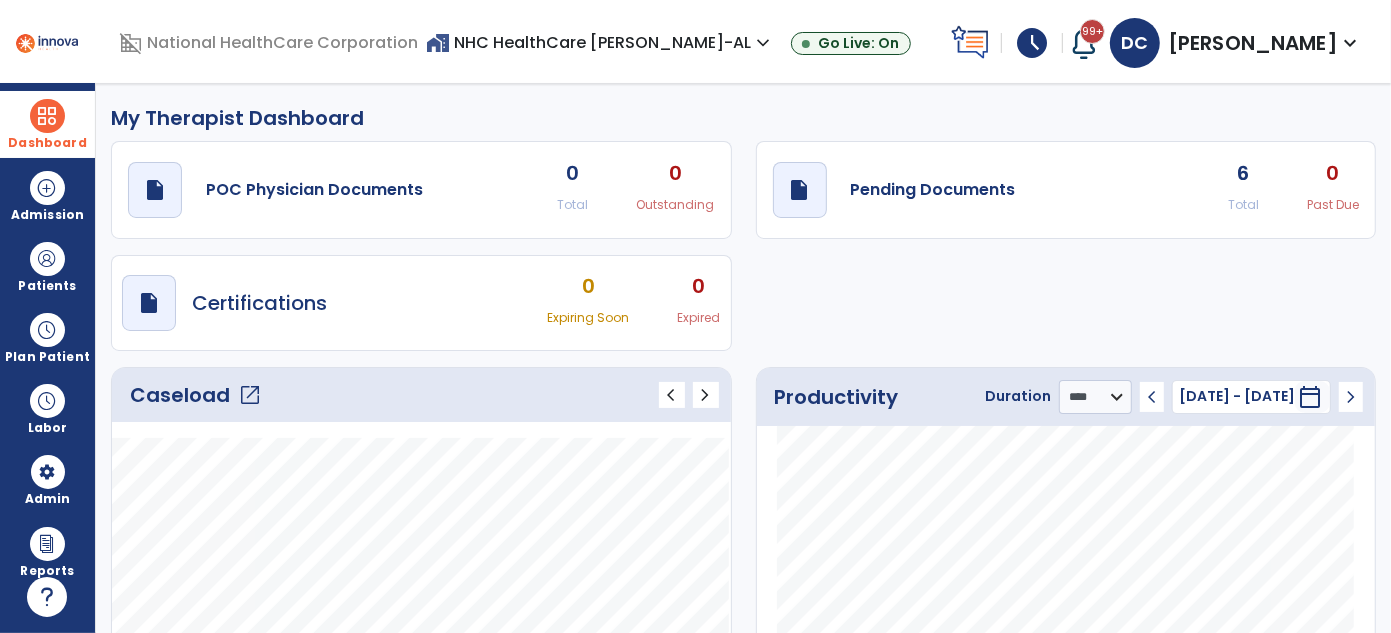 click on "open_in_new" 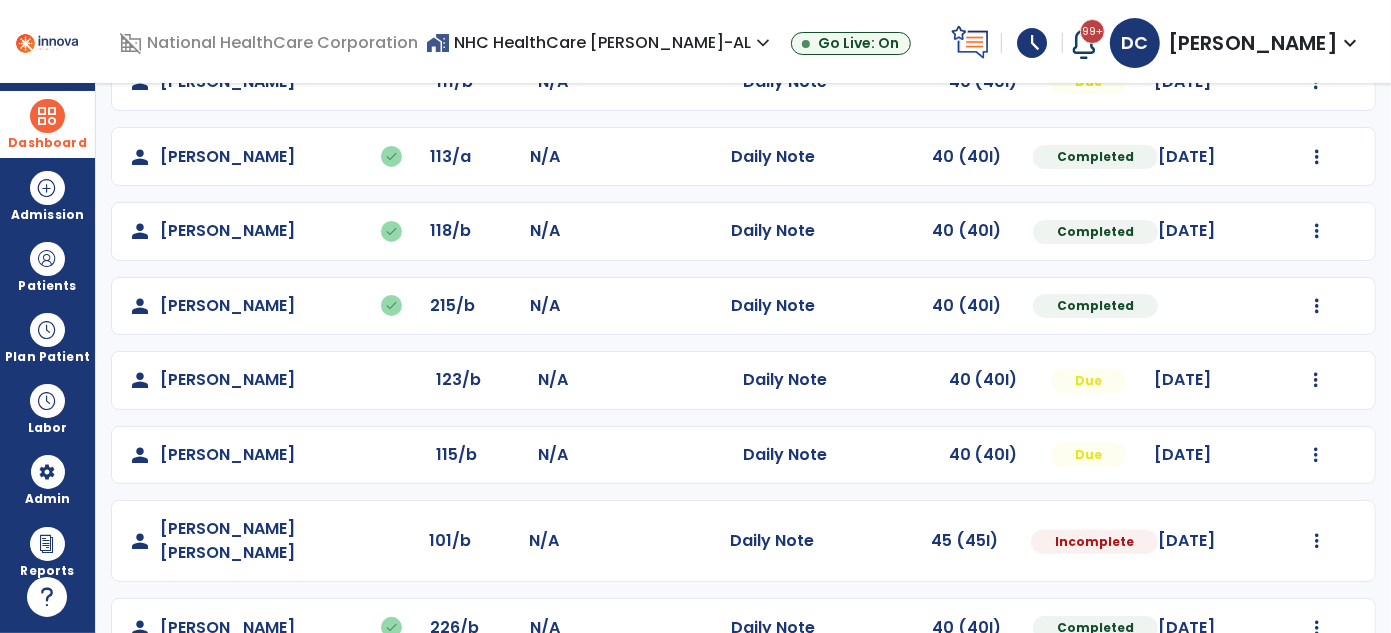 scroll, scrollTop: 357, scrollLeft: 0, axis: vertical 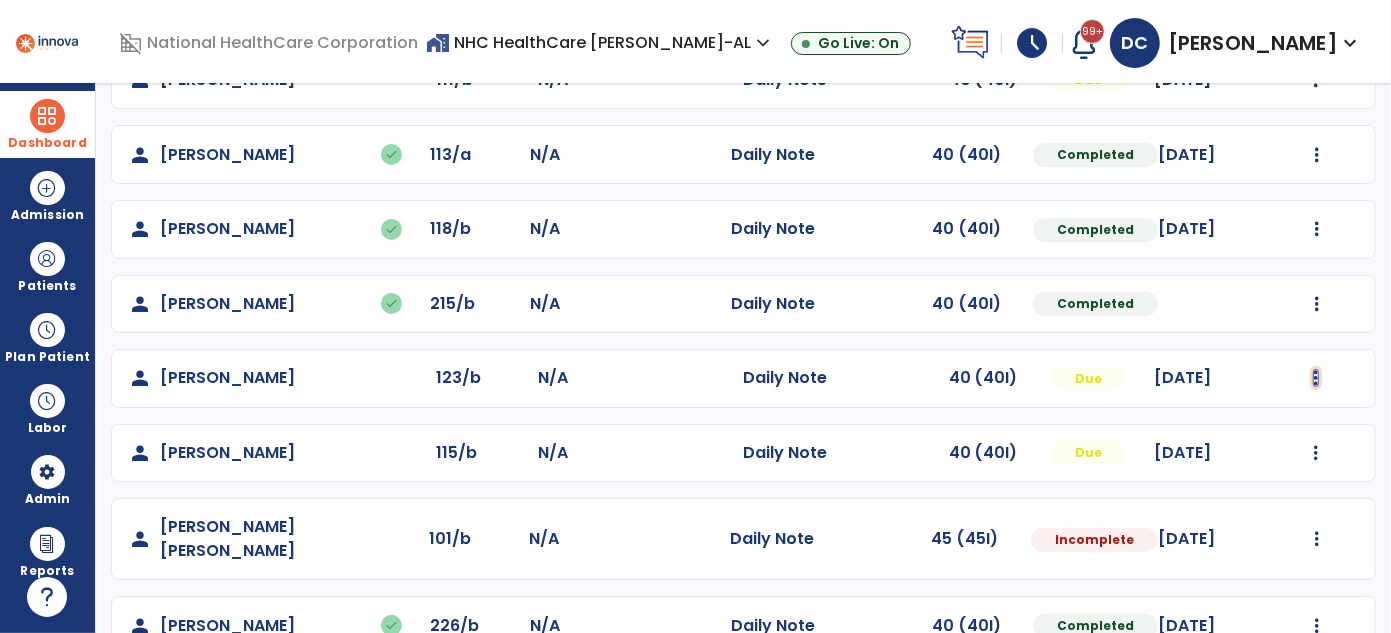 click at bounding box center (1316, -69) 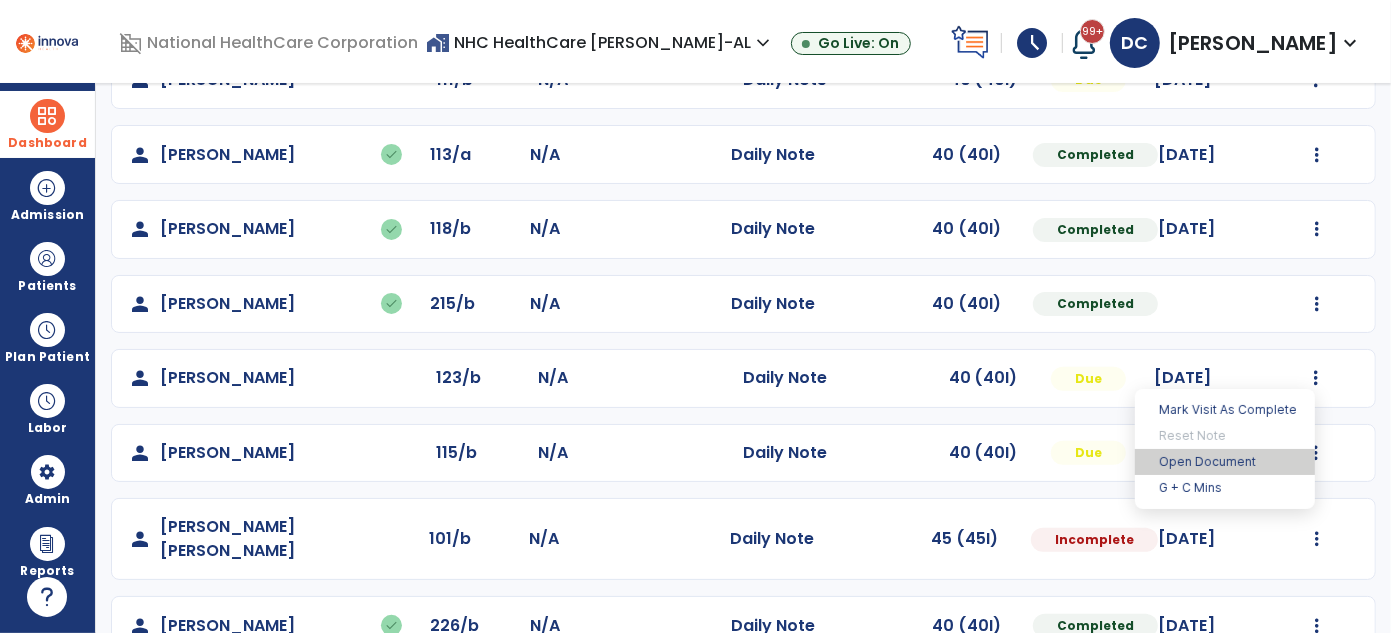 click on "Open Document" at bounding box center (1225, 462) 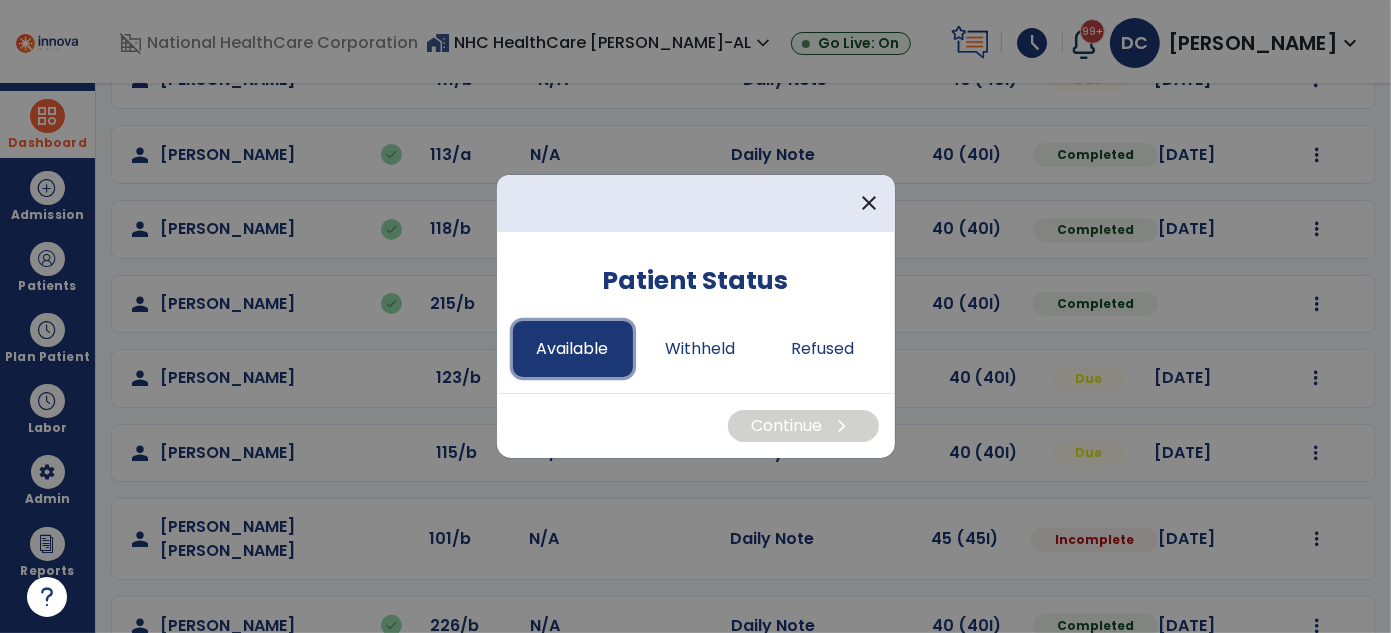 click on "Available" at bounding box center (573, 349) 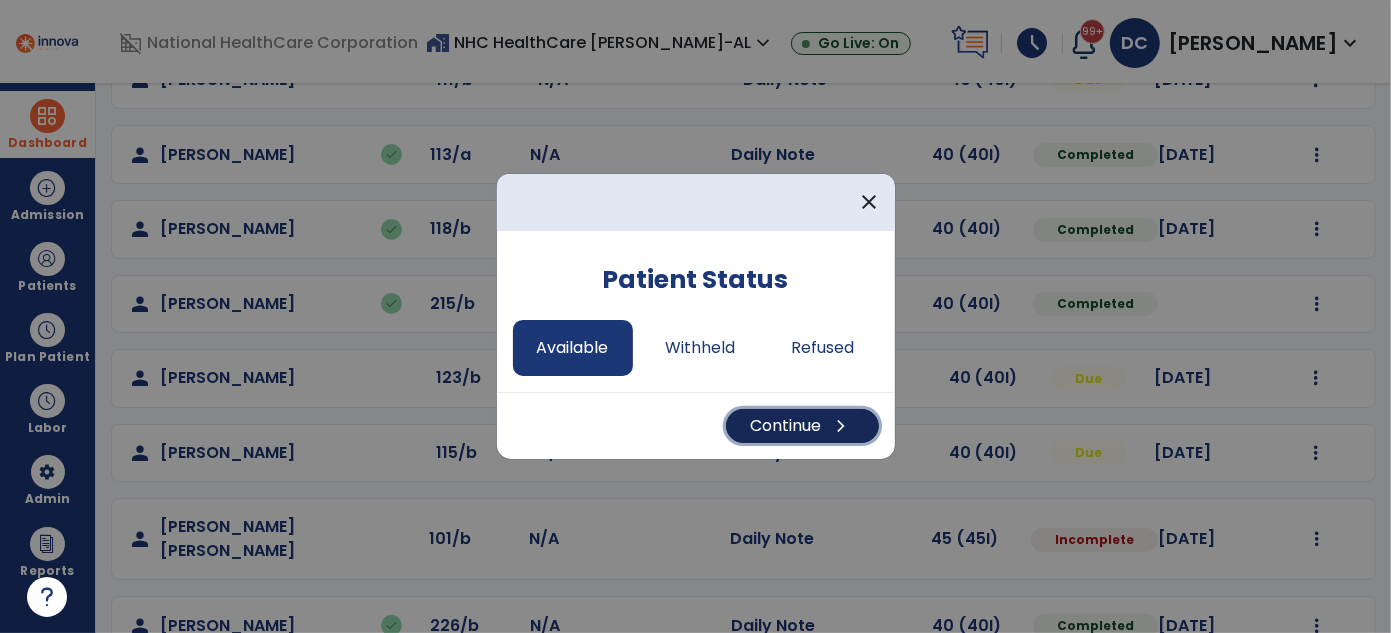 click on "Continue   chevron_right" at bounding box center [802, 426] 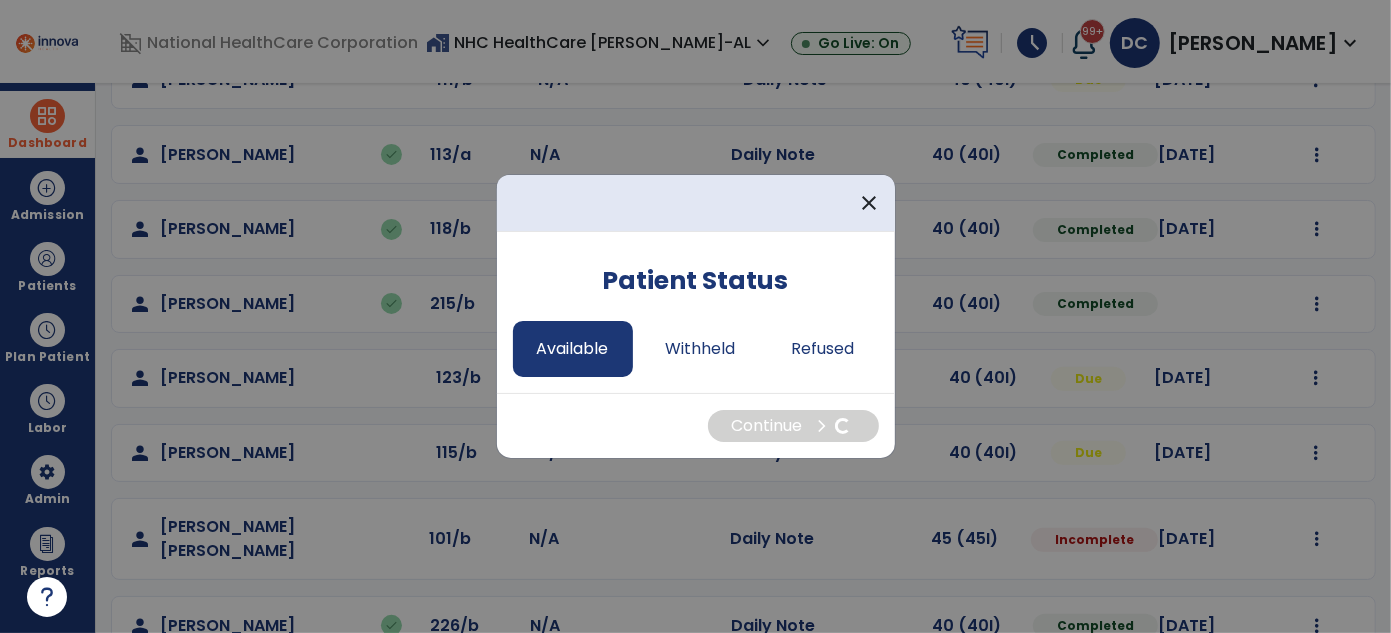 select on "*" 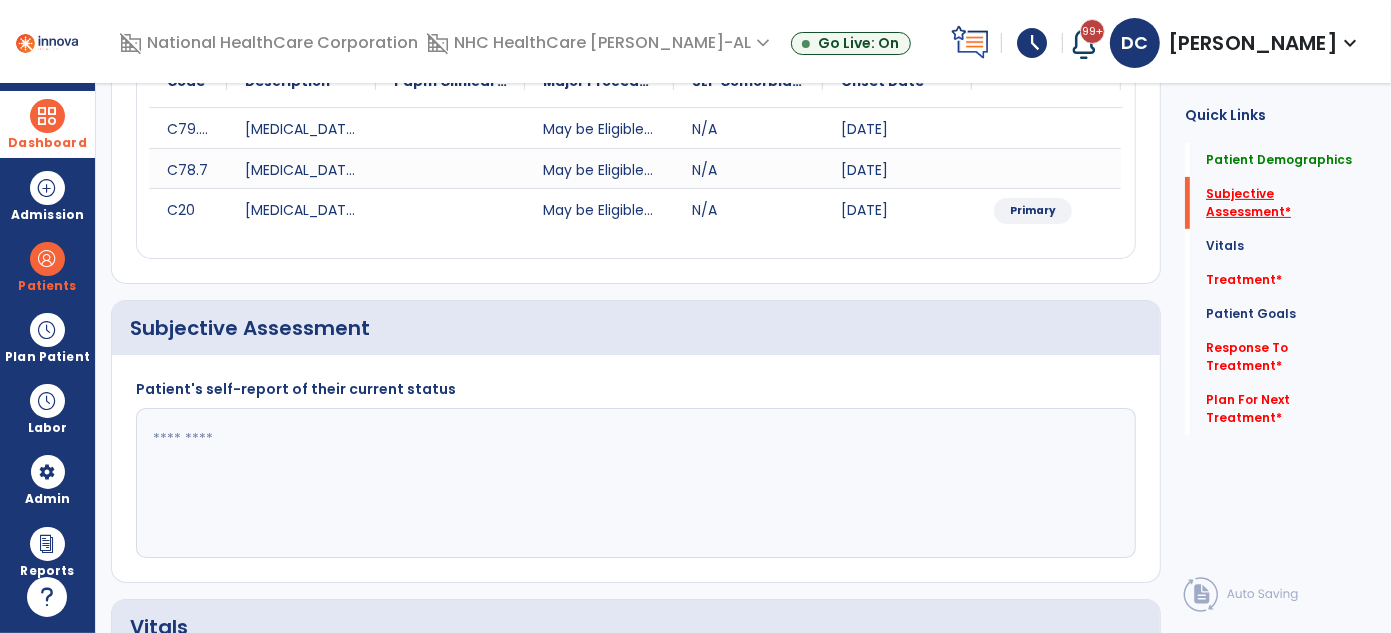 click on "Subjective Assessment   *" 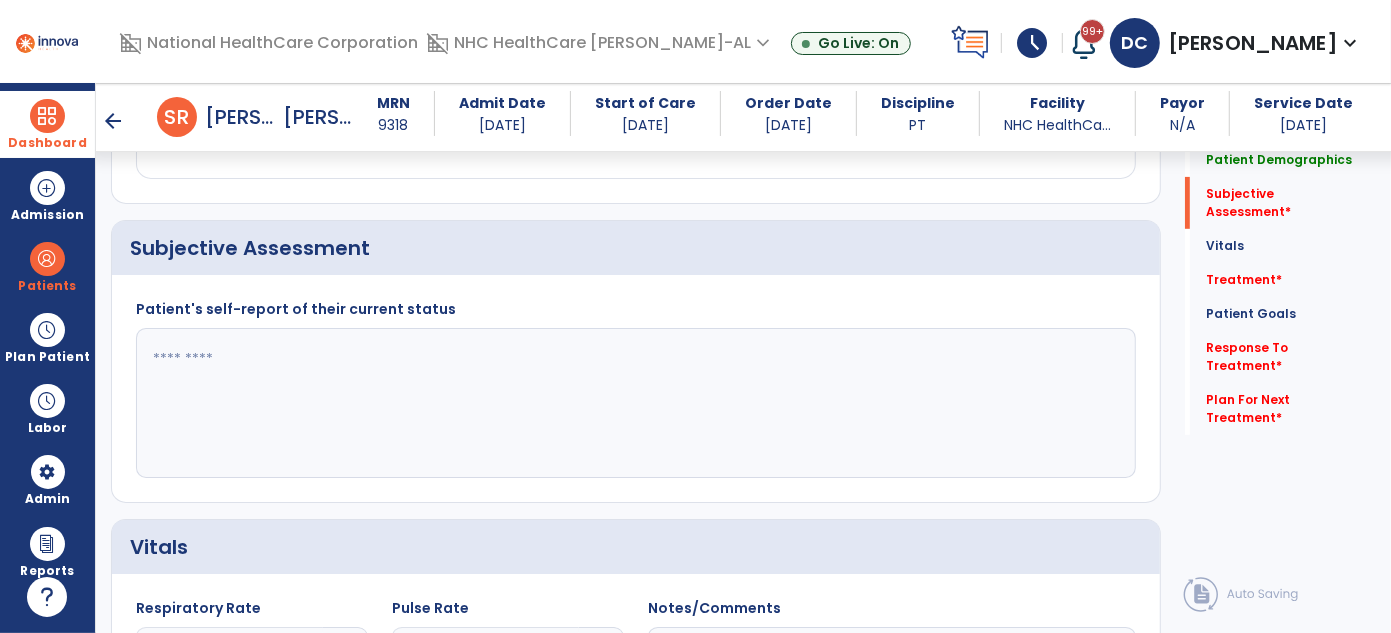 scroll, scrollTop: 438, scrollLeft: 0, axis: vertical 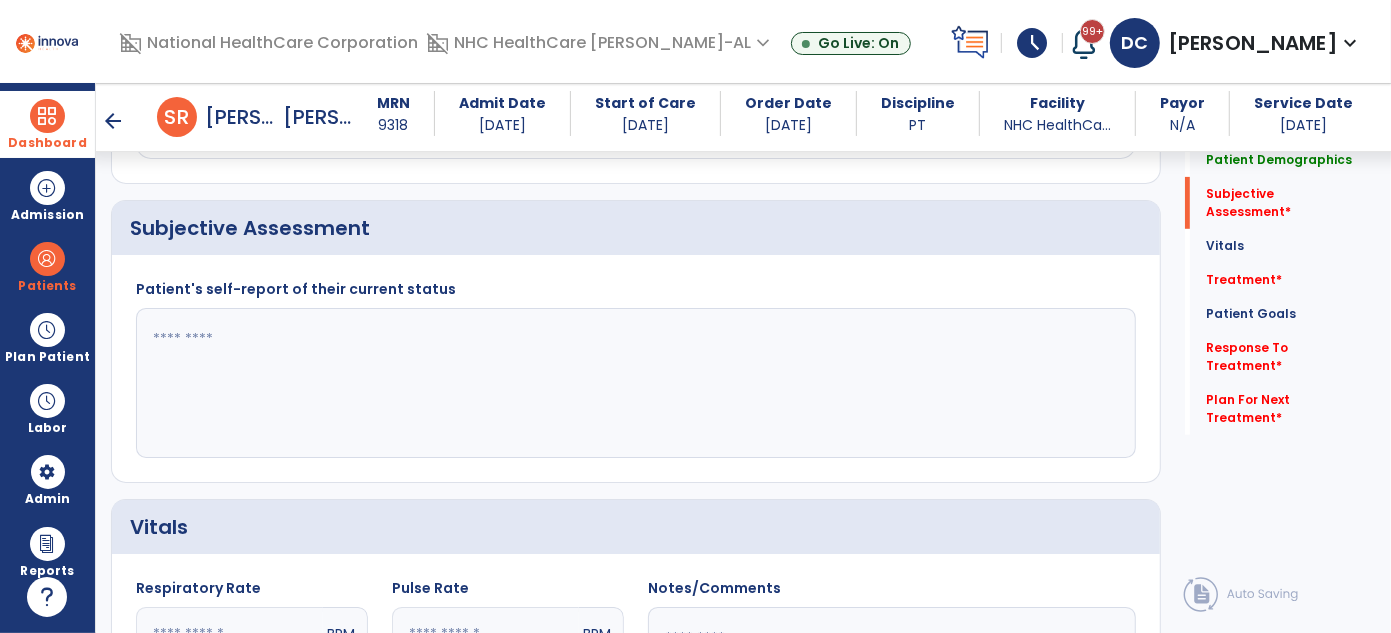 click 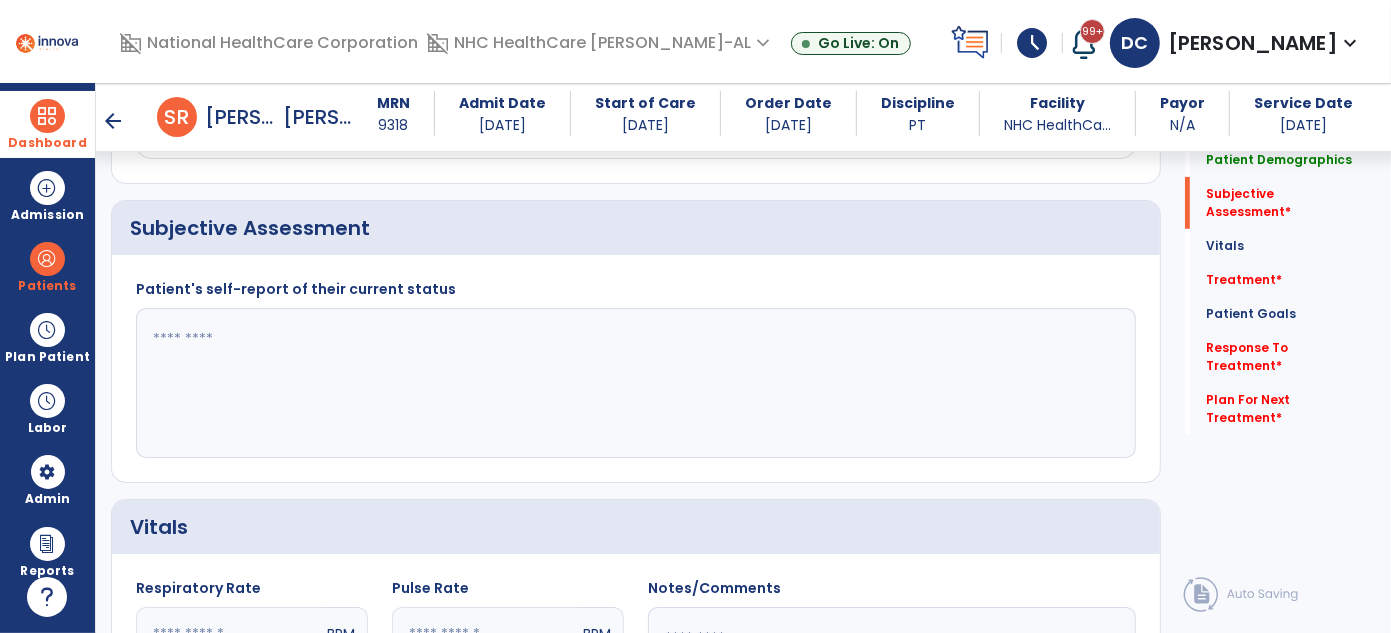 click 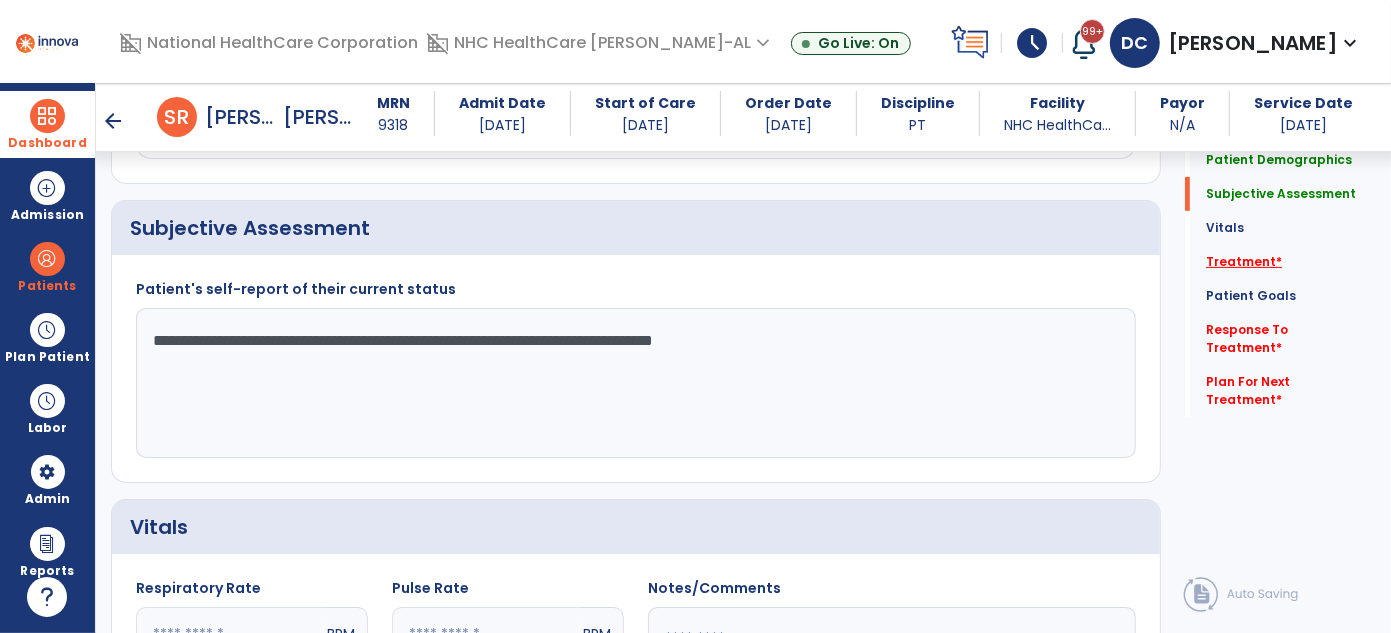 type on "**********" 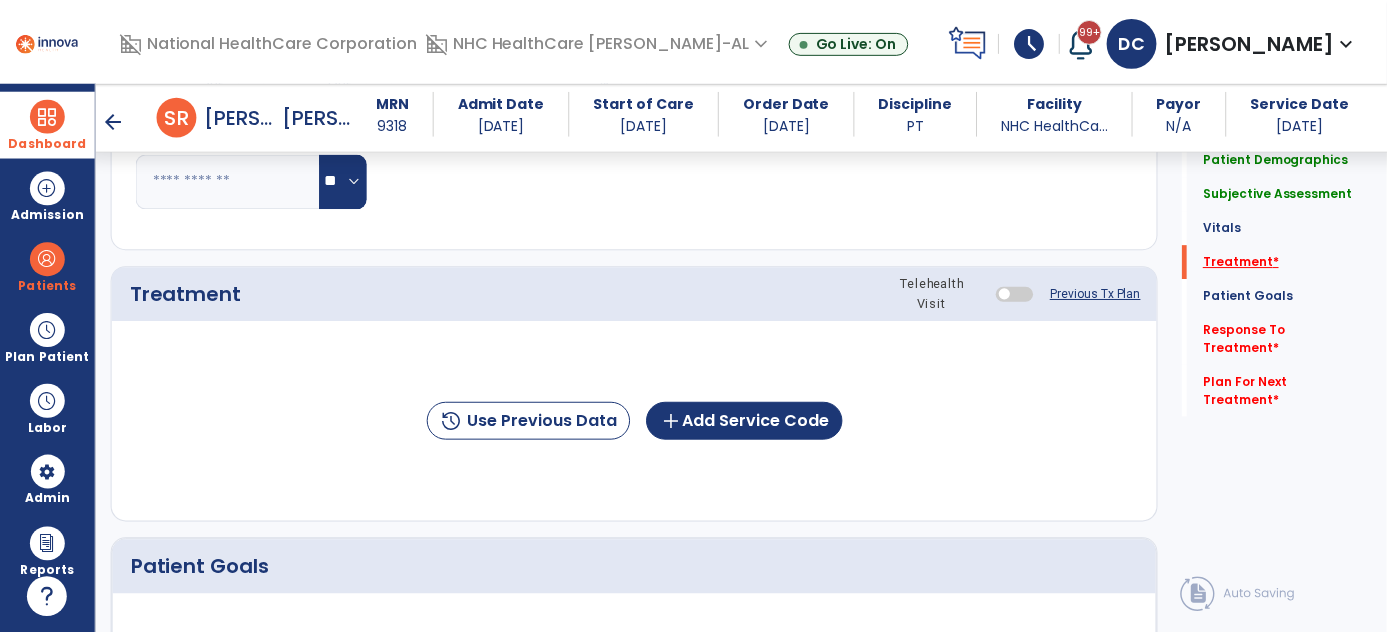 scroll, scrollTop: 1128, scrollLeft: 0, axis: vertical 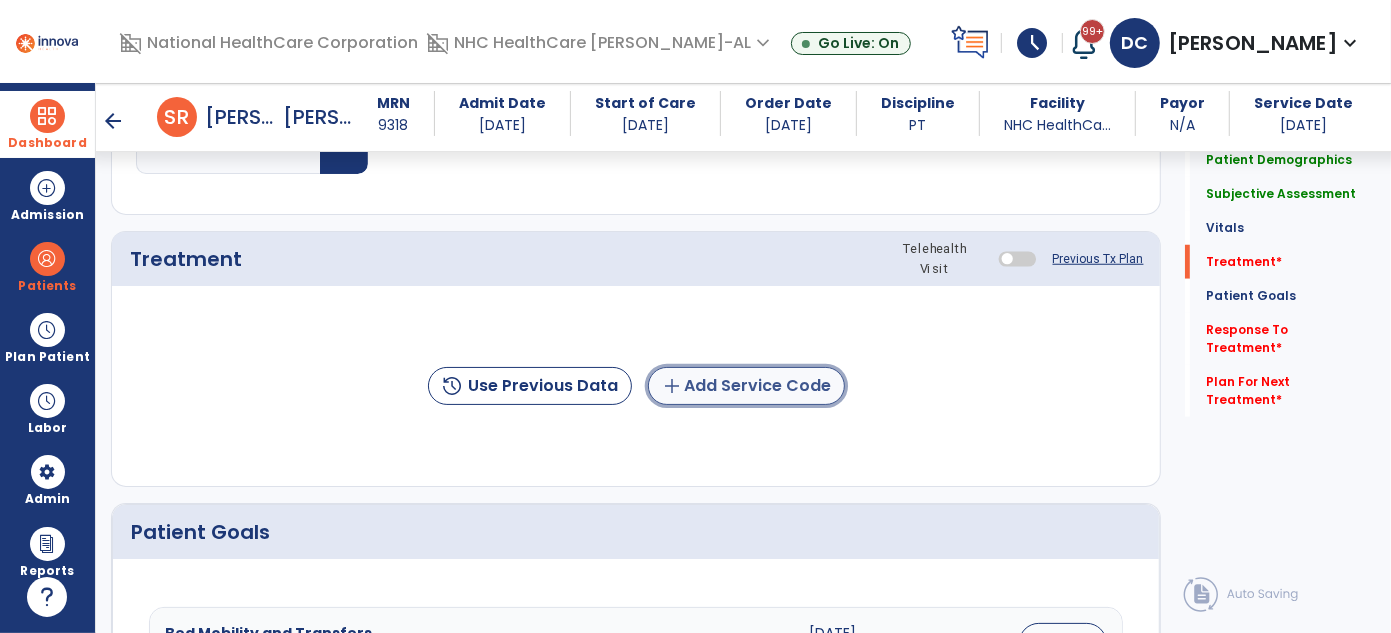 click on "add  Add Service Code" 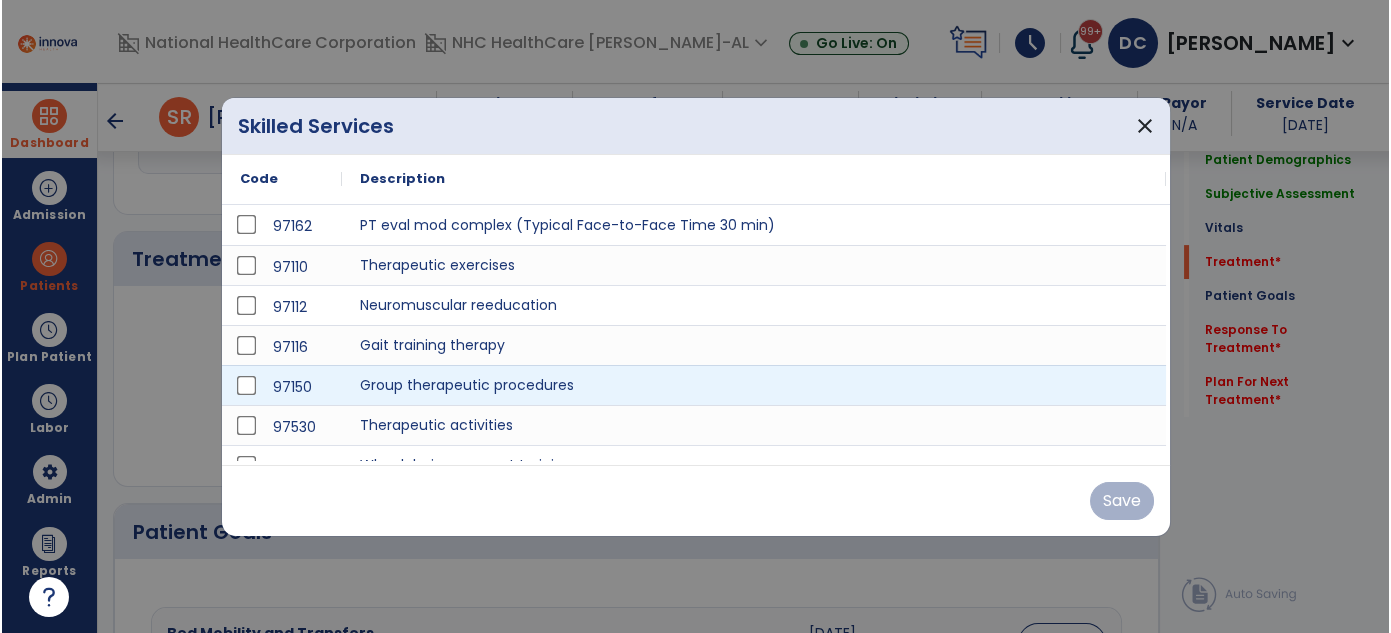 scroll, scrollTop: 1128, scrollLeft: 0, axis: vertical 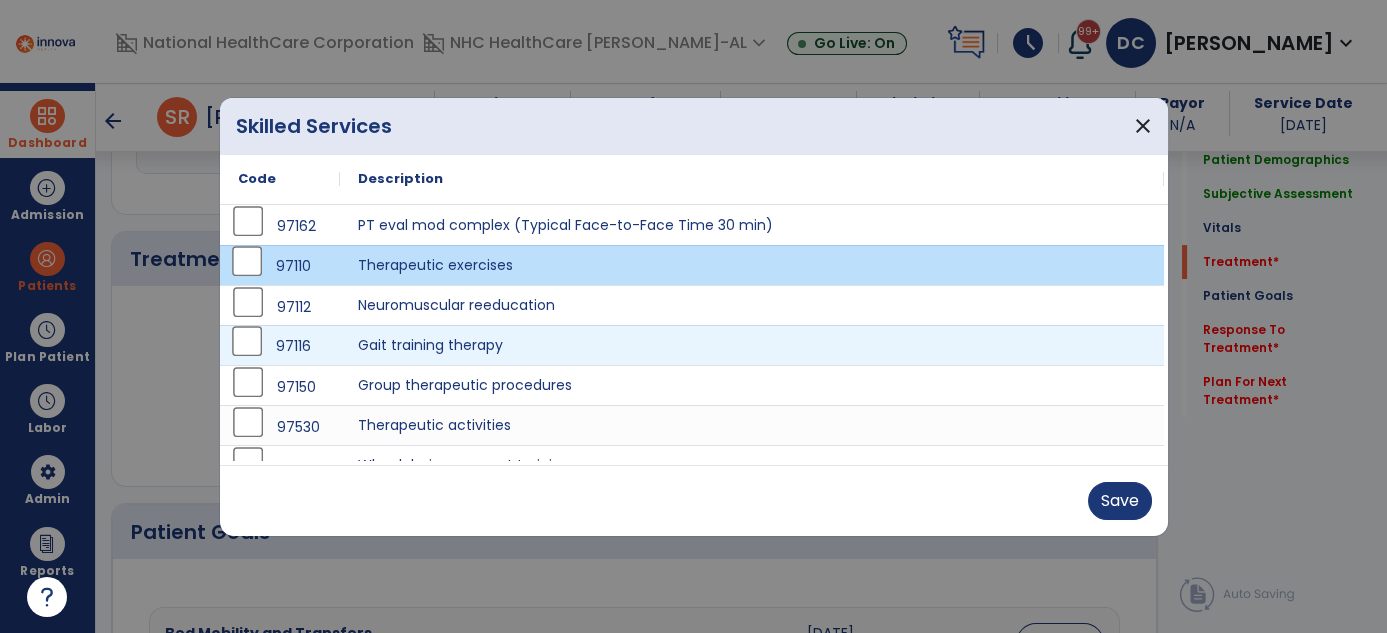 click on "97116" at bounding box center [280, 346] 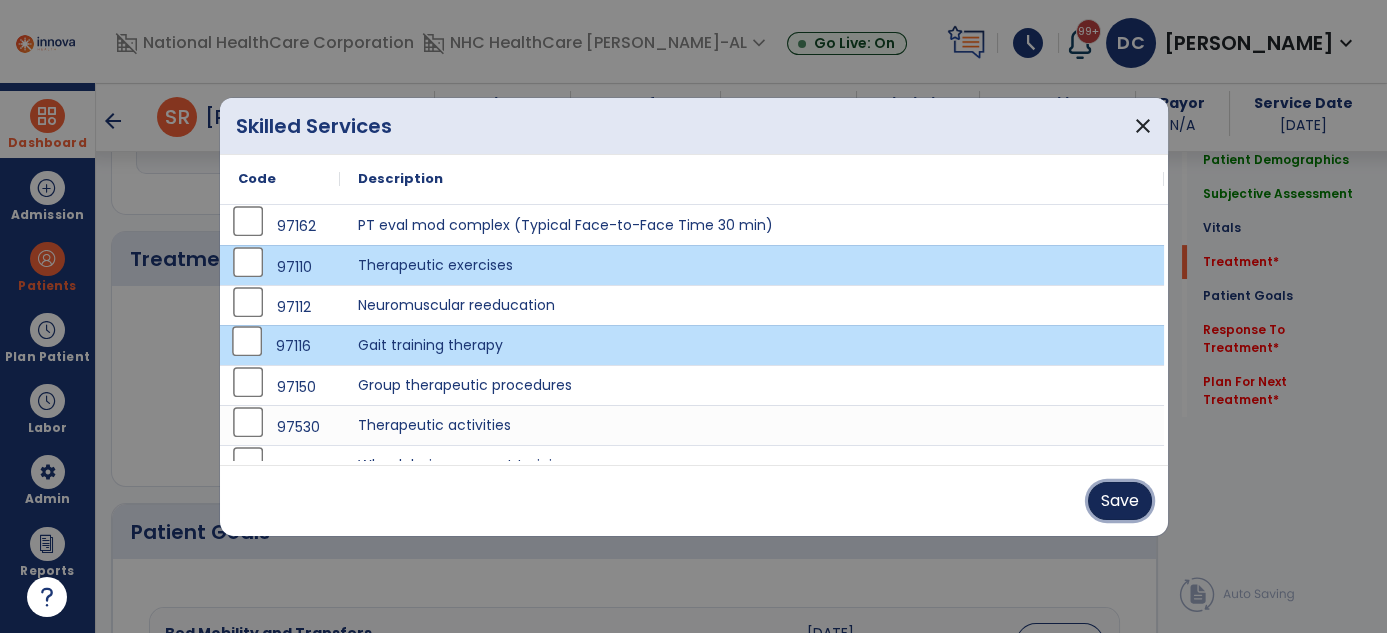 click on "Save" at bounding box center (1120, 501) 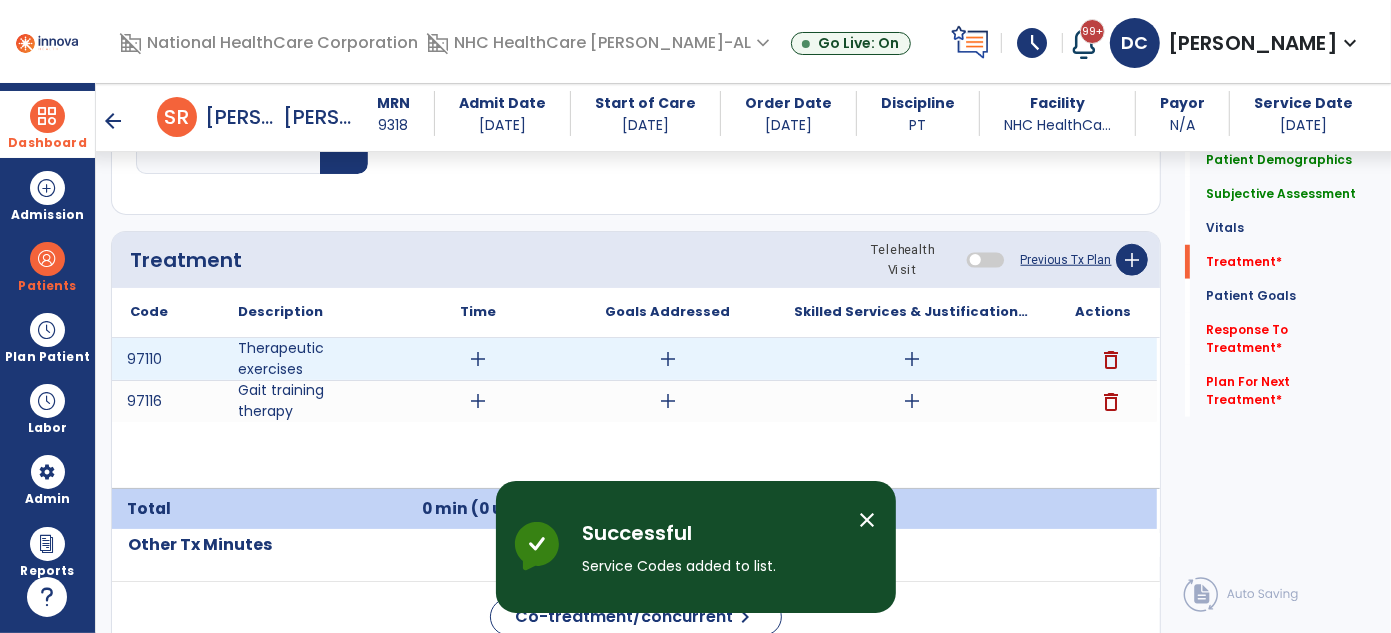 click on "add" at bounding box center [912, 359] 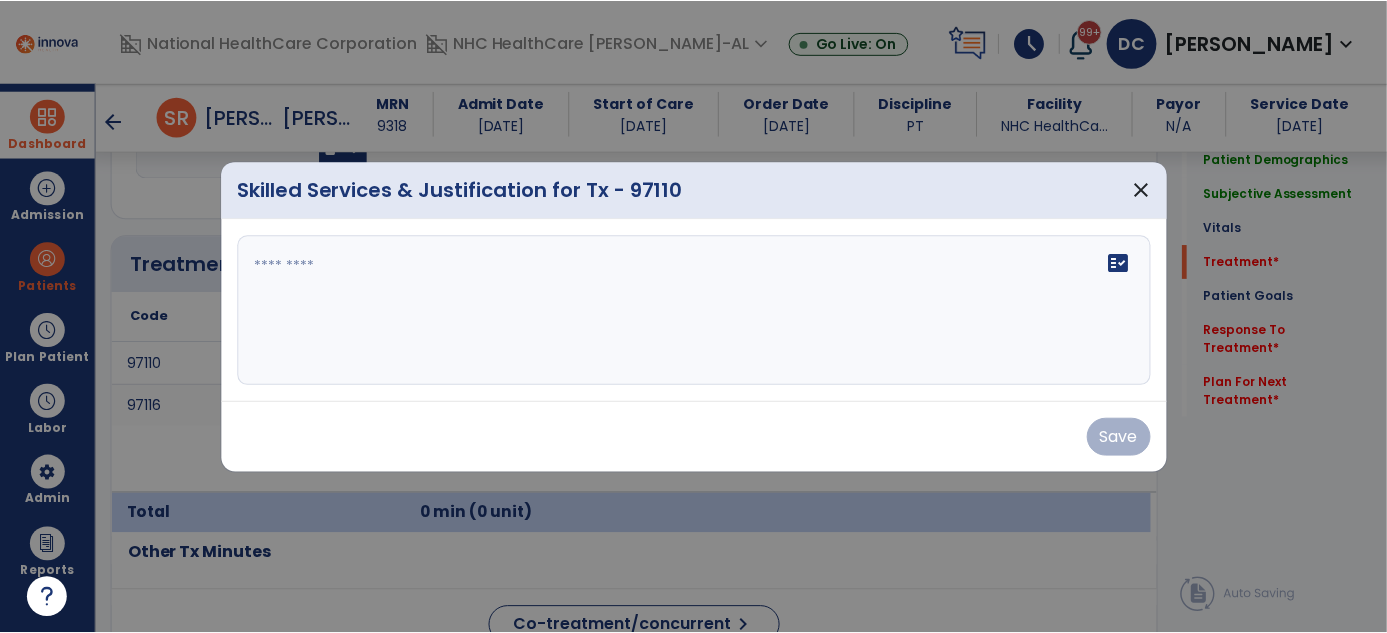 scroll, scrollTop: 1128, scrollLeft: 0, axis: vertical 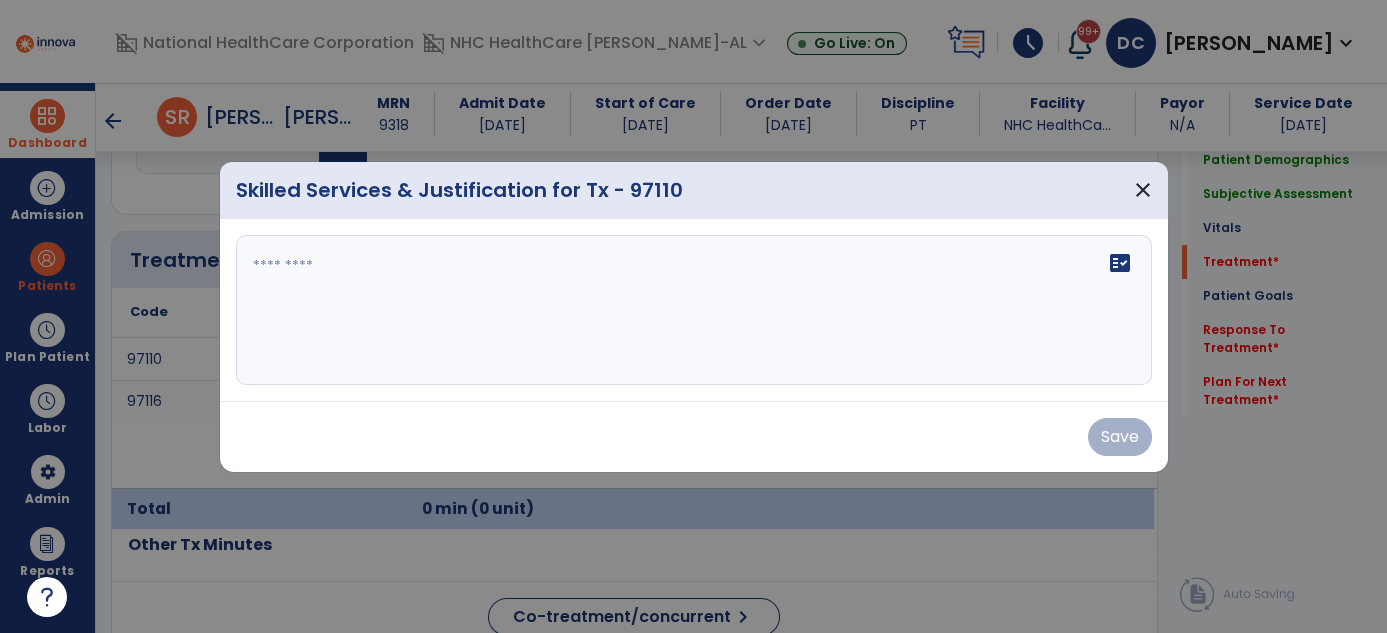 click on "fact_check" at bounding box center (694, 310) 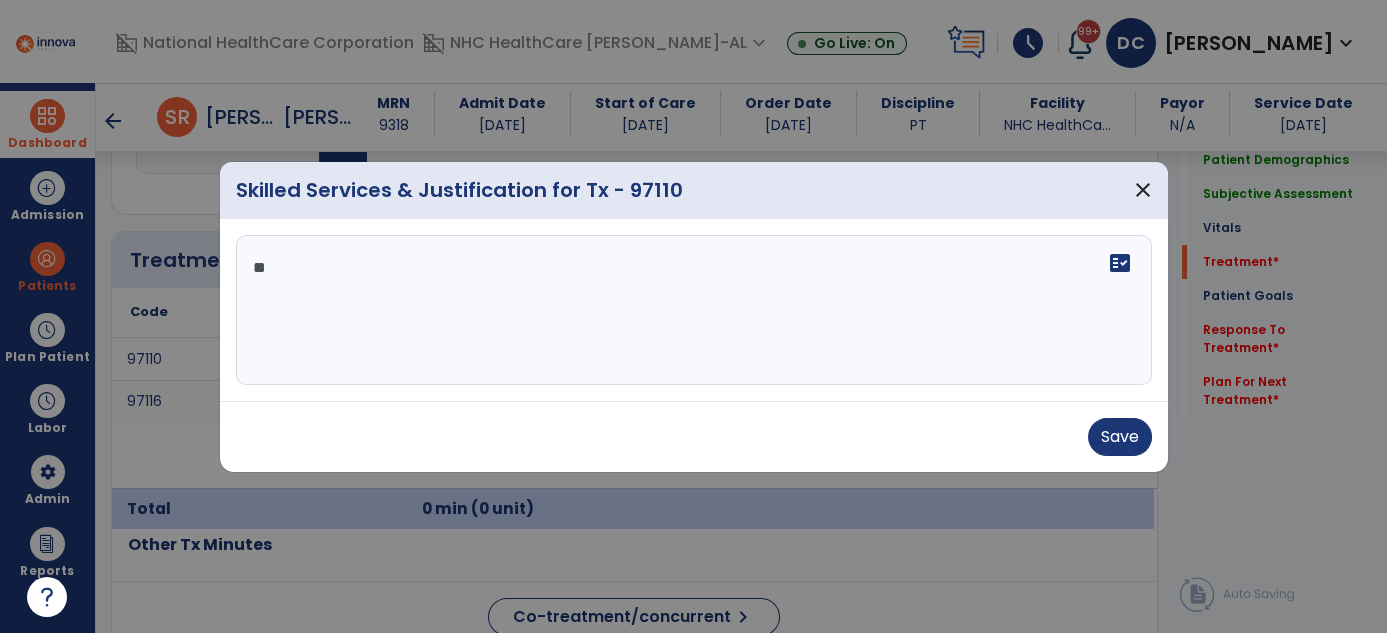 type on "*" 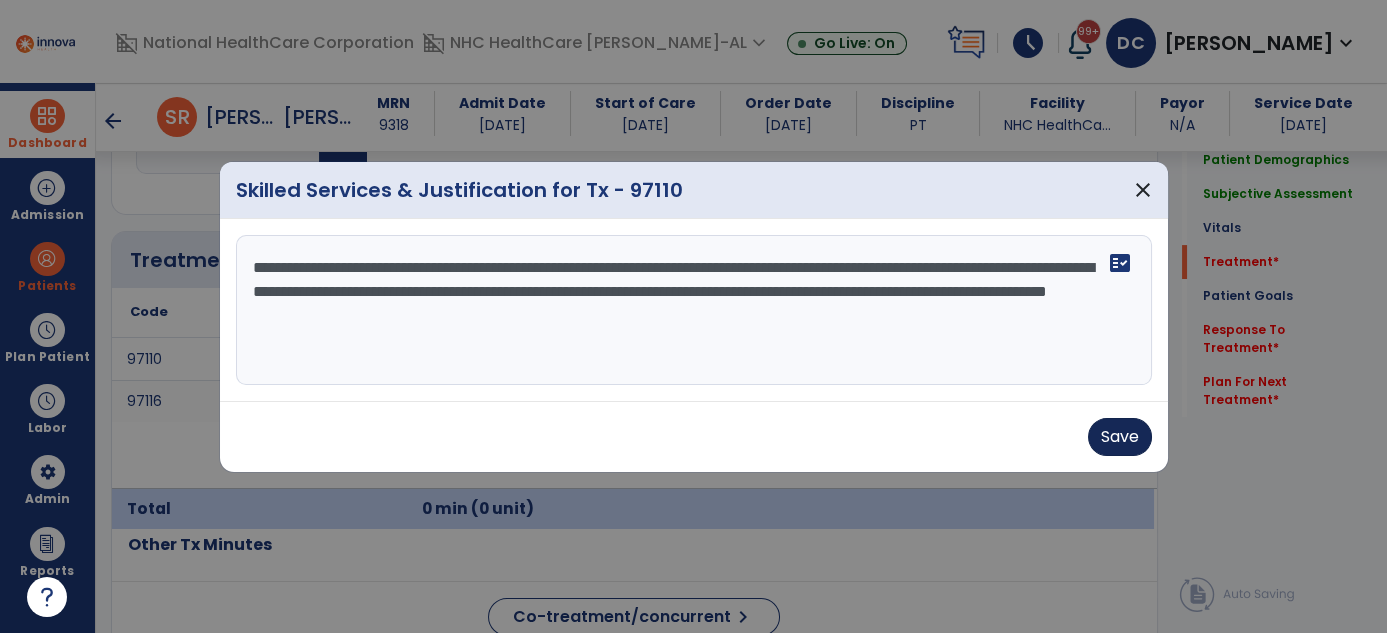type on "**********" 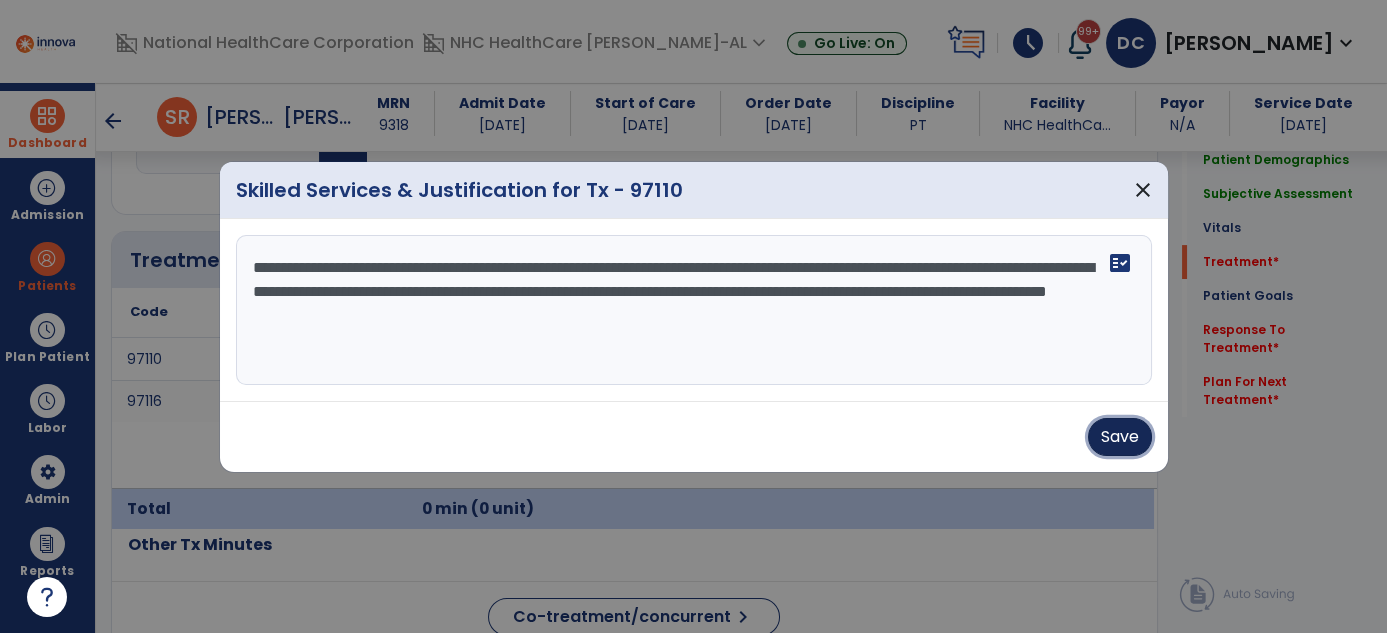 click on "Save" at bounding box center [1120, 437] 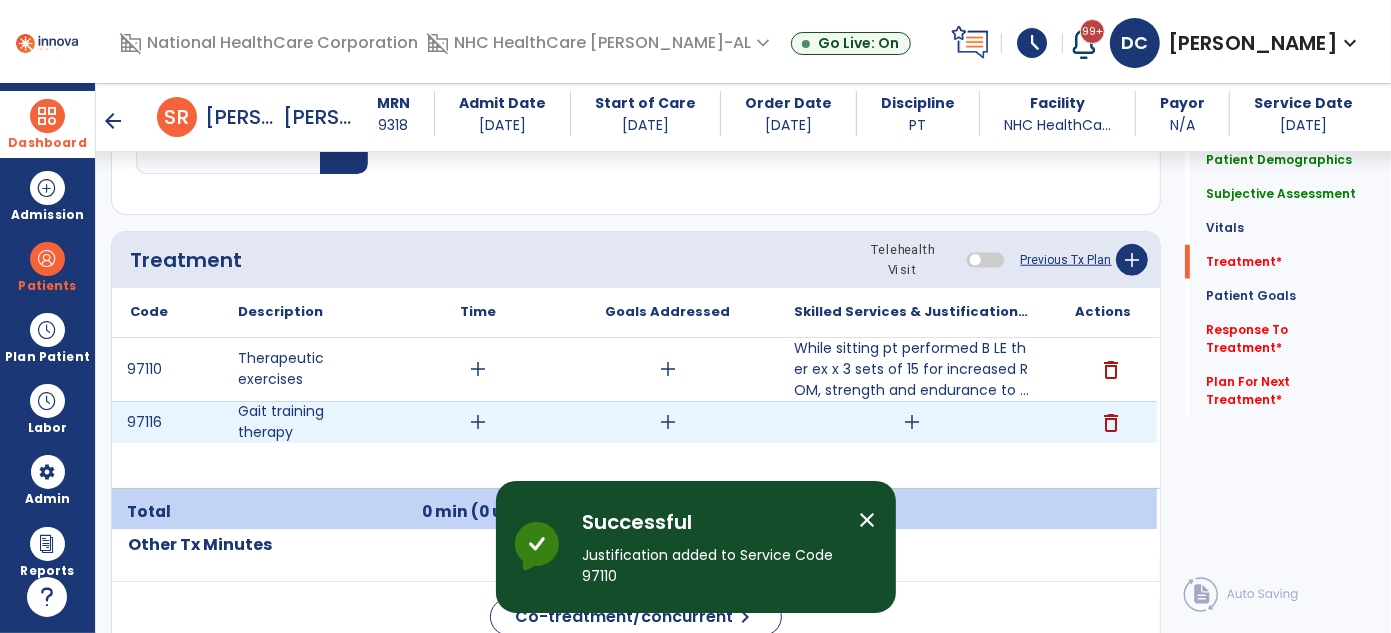 click on "add" at bounding box center [912, 422] 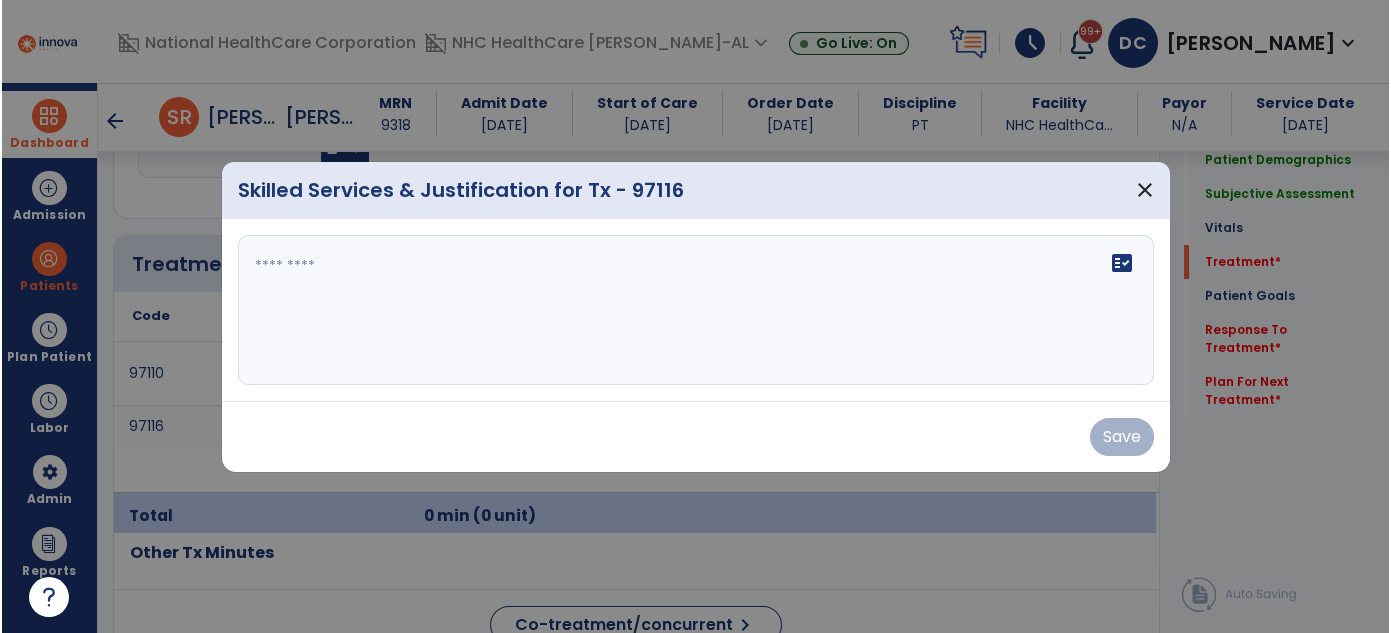 scroll, scrollTop: 1128, scrollLeft: 0, axis: vertical 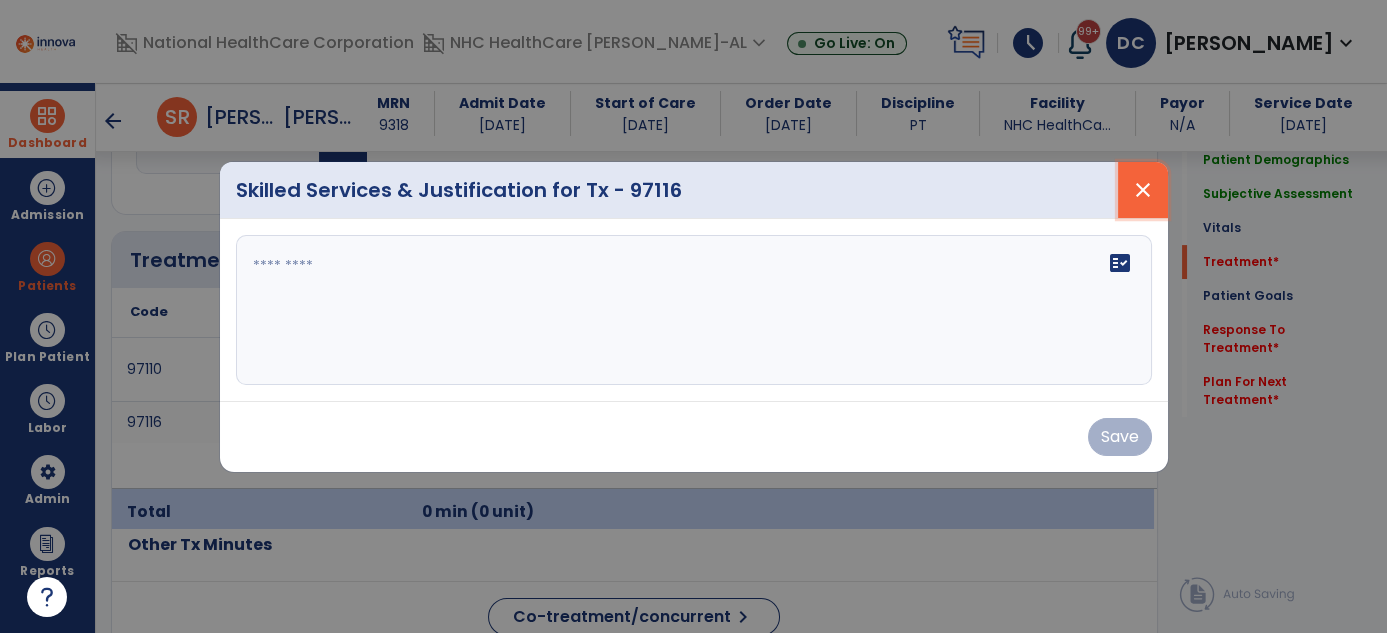 click on "close" at bounding box center (1143, 190) 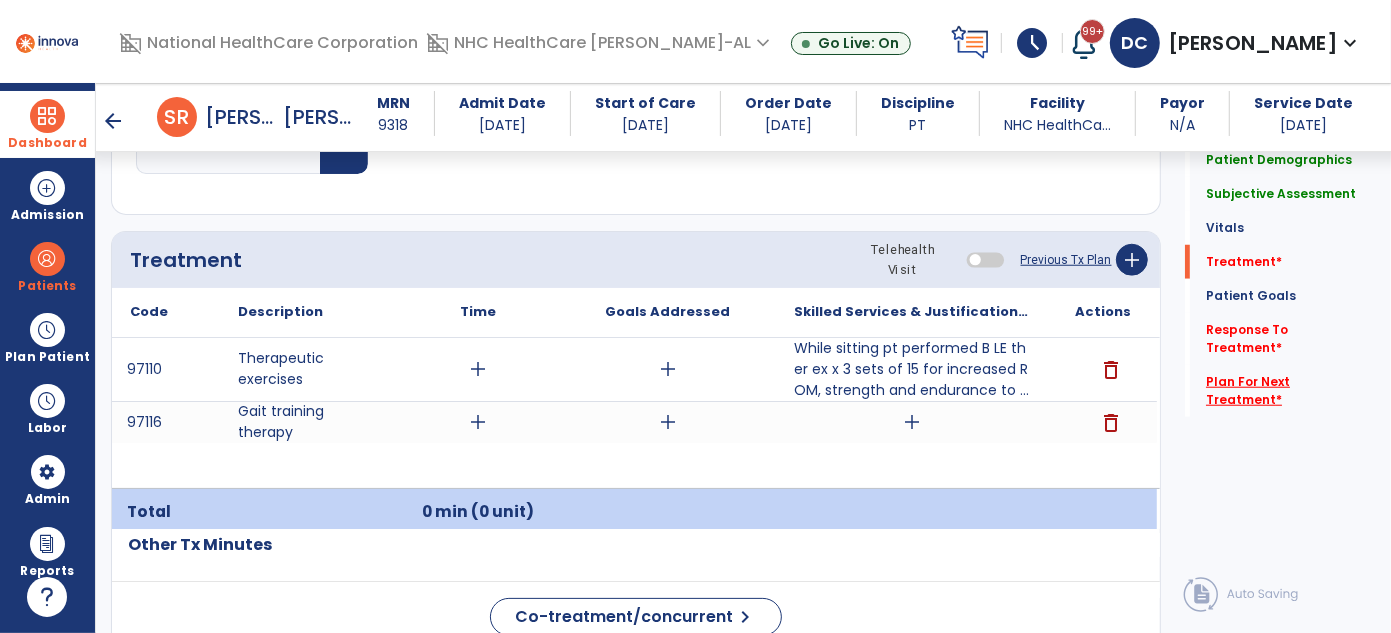 click on "Plan For Next Treatment   *" 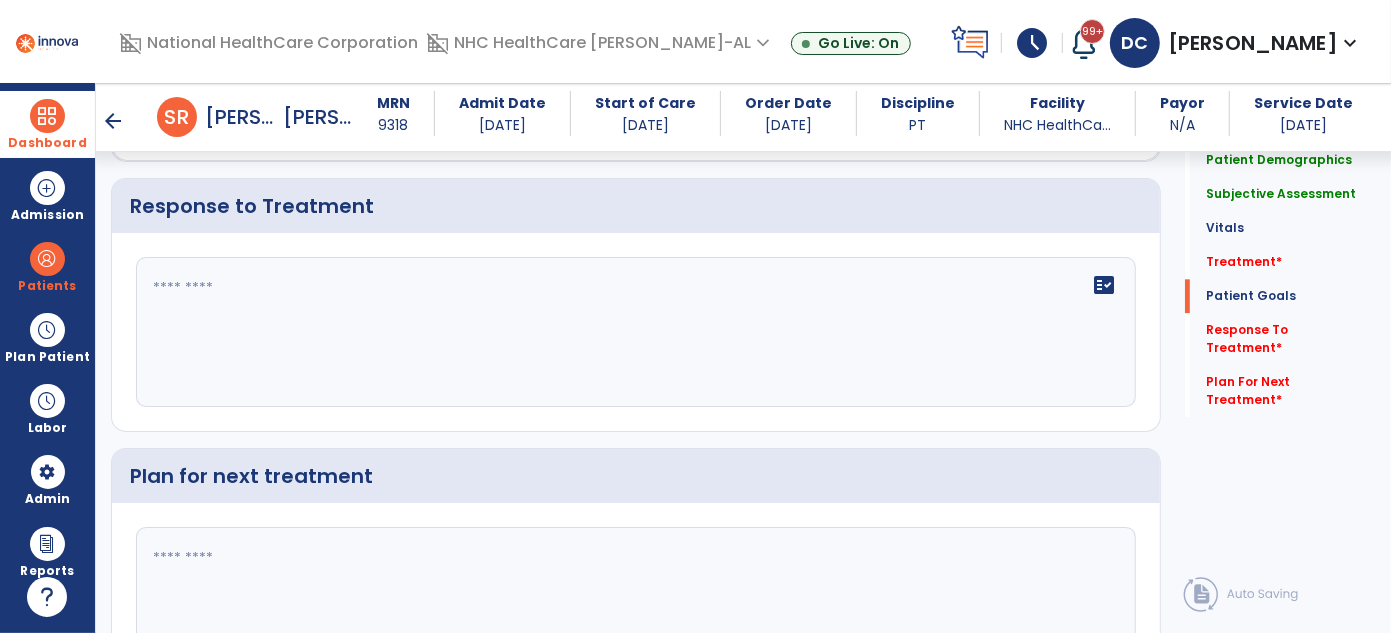scroll, scrollTop: 3370, scrollLeft: 0, axis: vertical 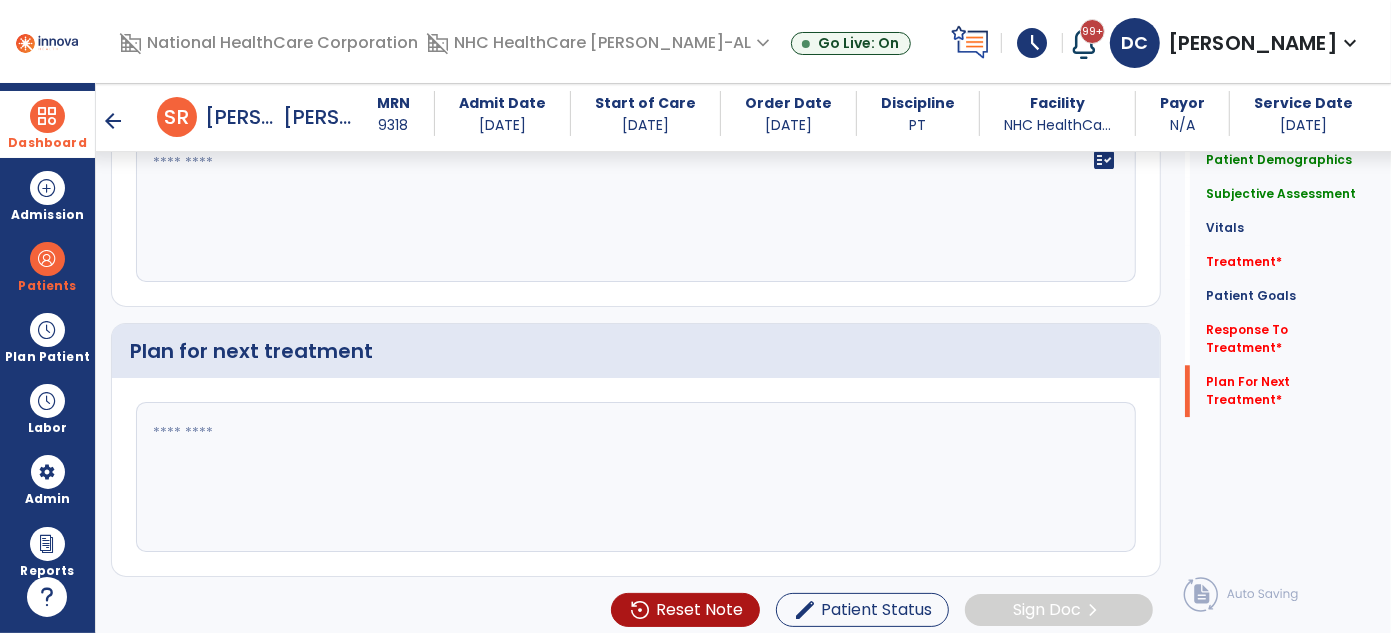 drag, startPoint x: 720, startPoint y: 450, endPoint x: 726, endPoint y: 463, distance: 14.3178215 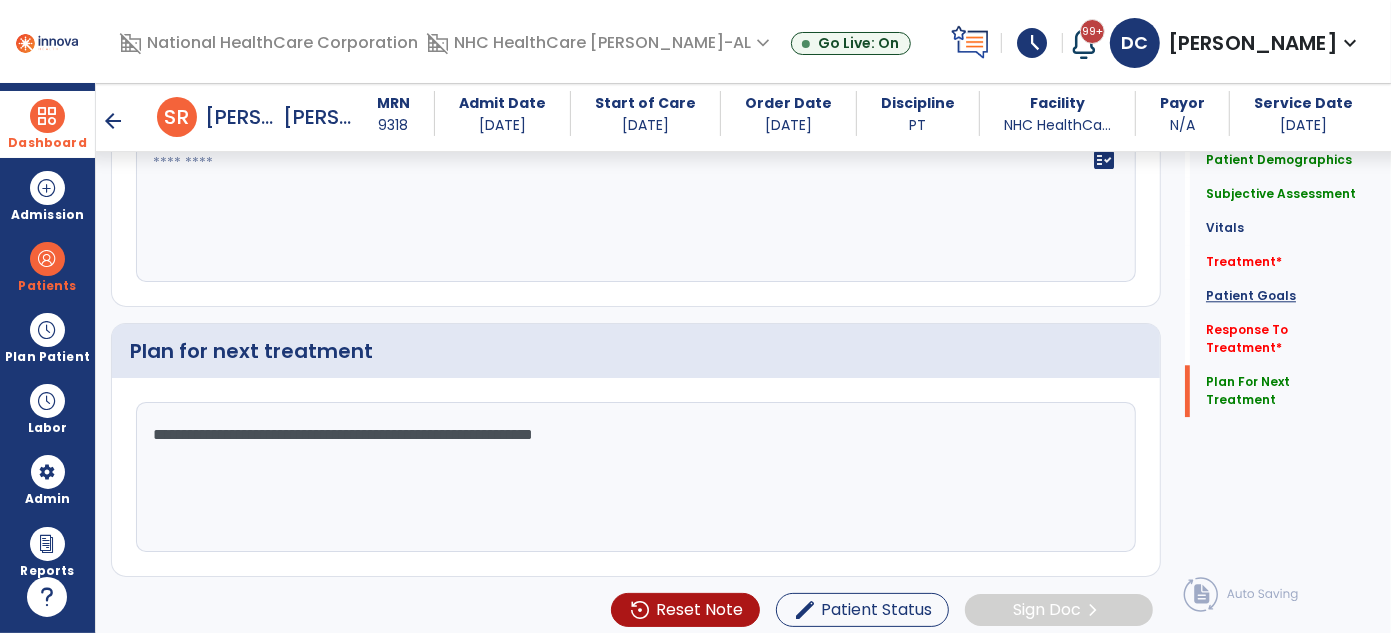 type on "**********" 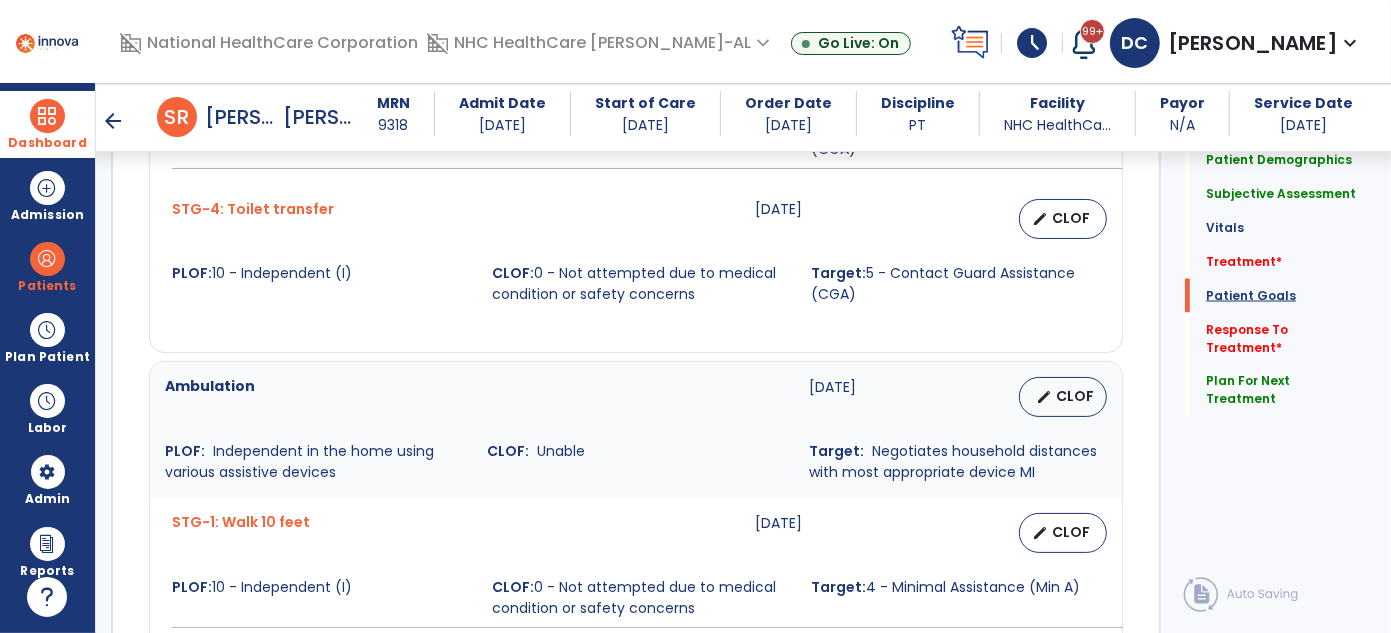 scroll, scrollTop: 2240, scrollLeft: 0, axis: vertical 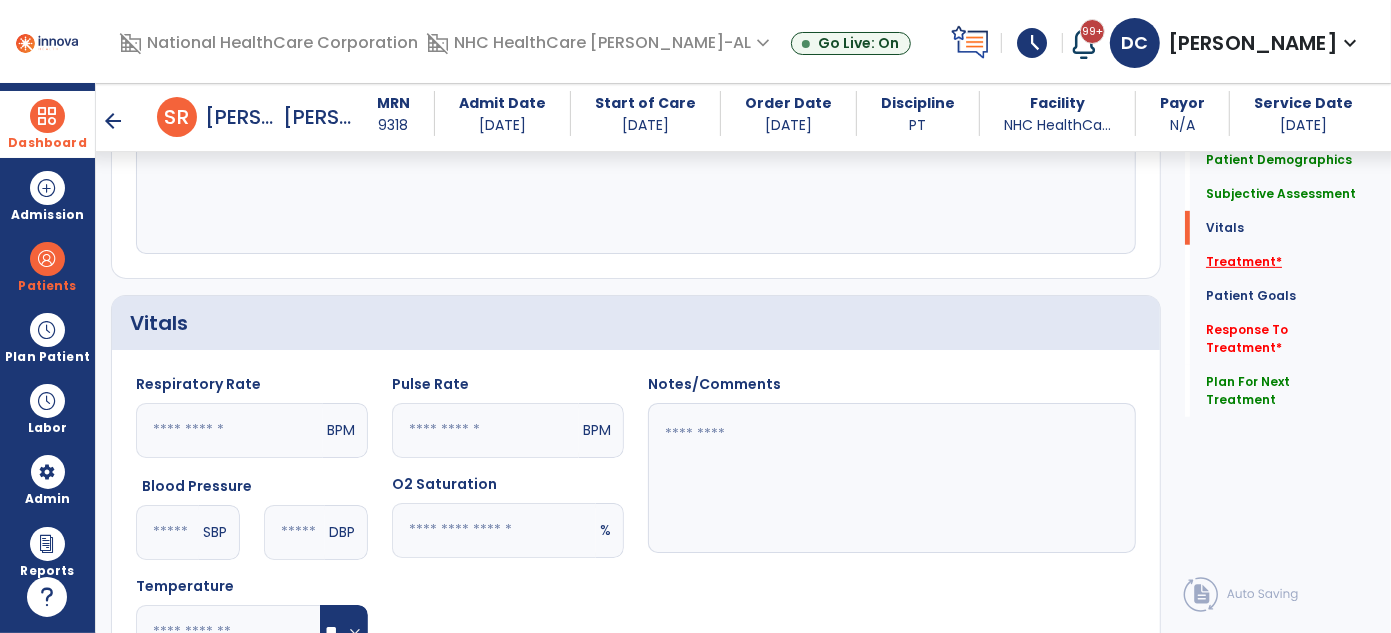 click on "Treatment   *" 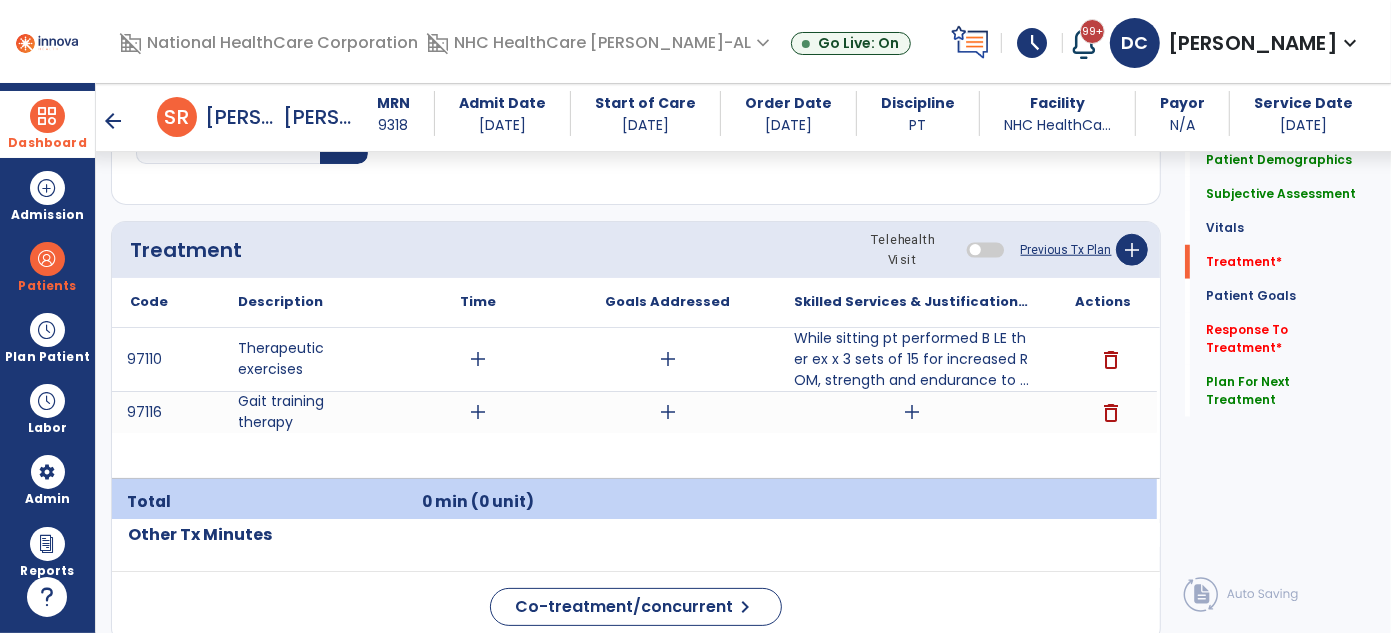 scroll, scrollTop: 1210, scrollLeft: 0, axis: vertical 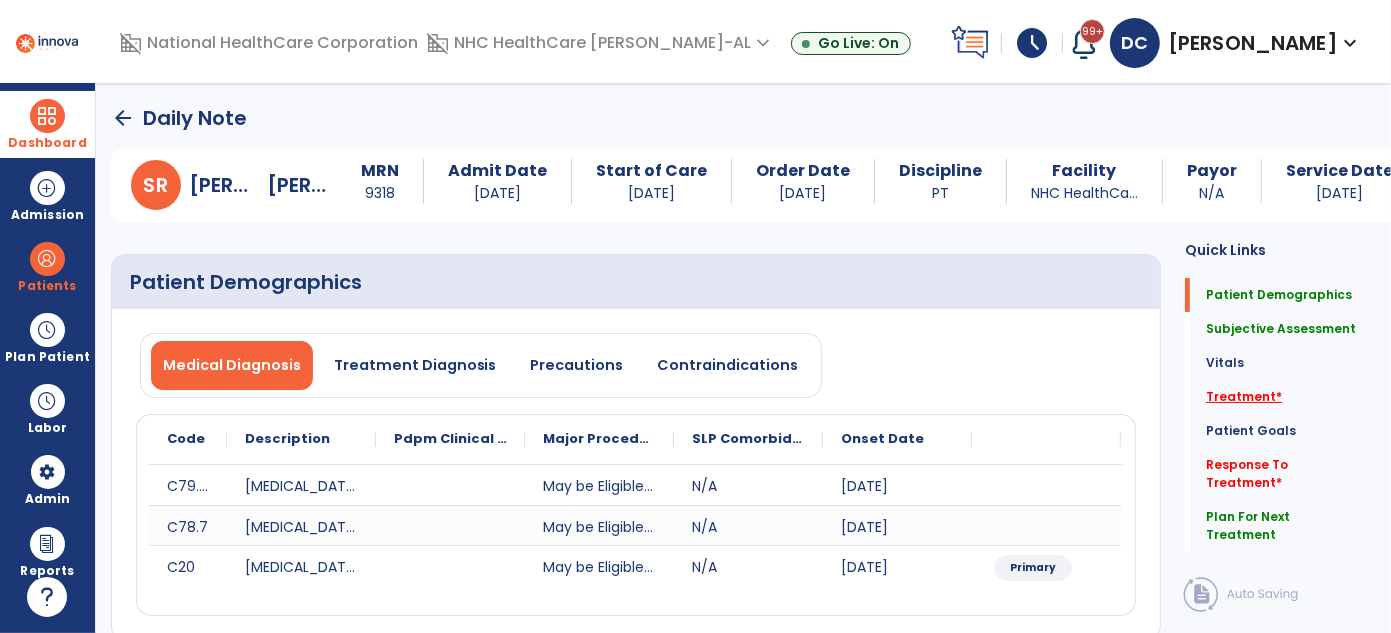click on "Treatment   *" 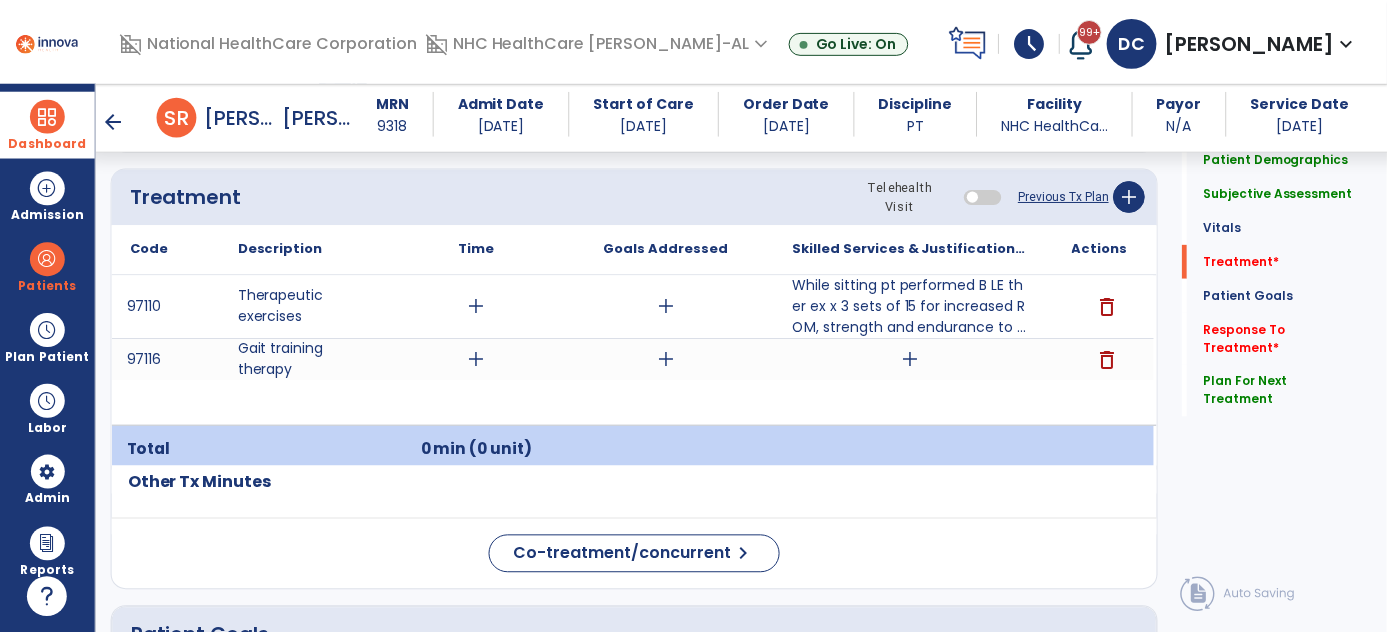 scroll, scrollTop: 1229, scrollLeft: 0, axis: vertical 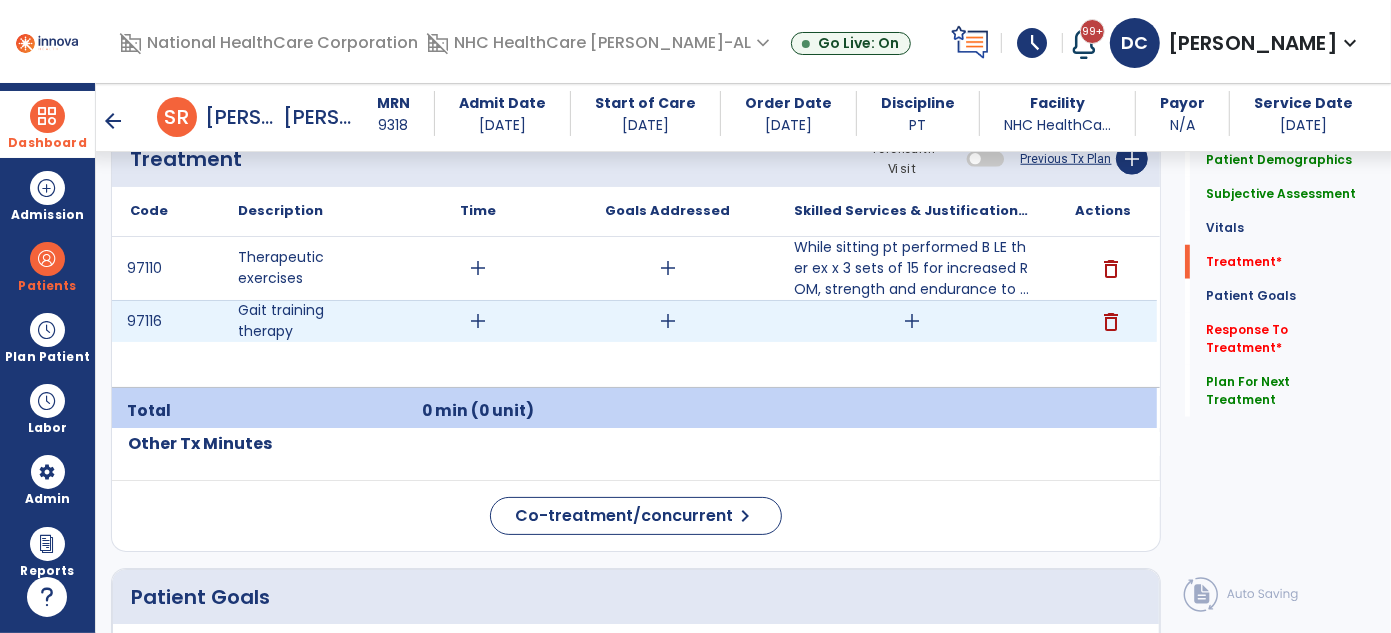 click on "add" at bounding box center (912, 321) 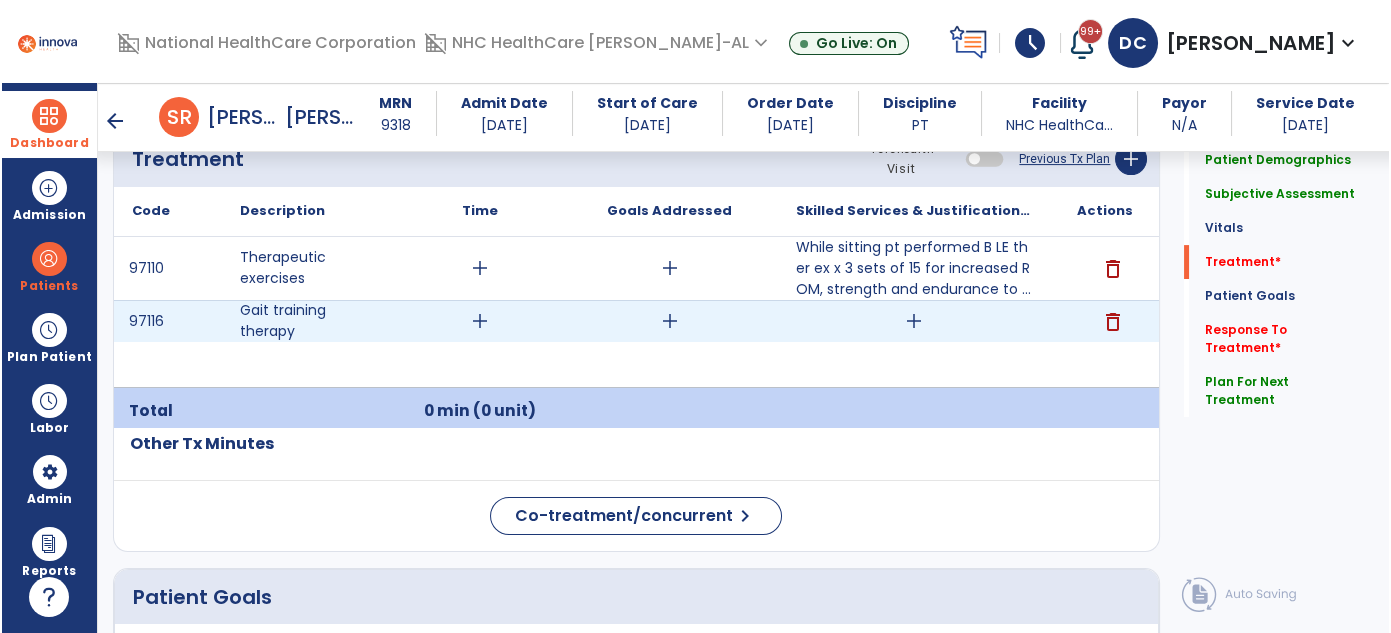 scroll, scrollTop: 1229, scrollLeft: 0, axis: vertical 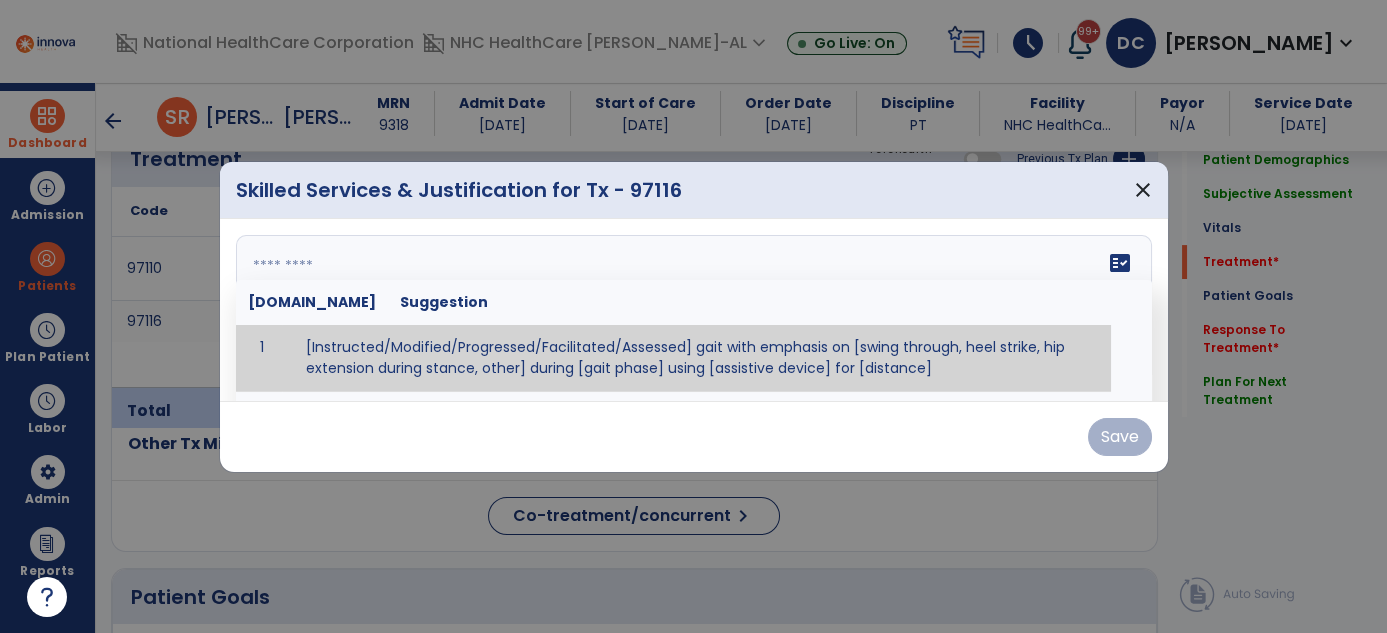 click at bounding box center [694, 310] 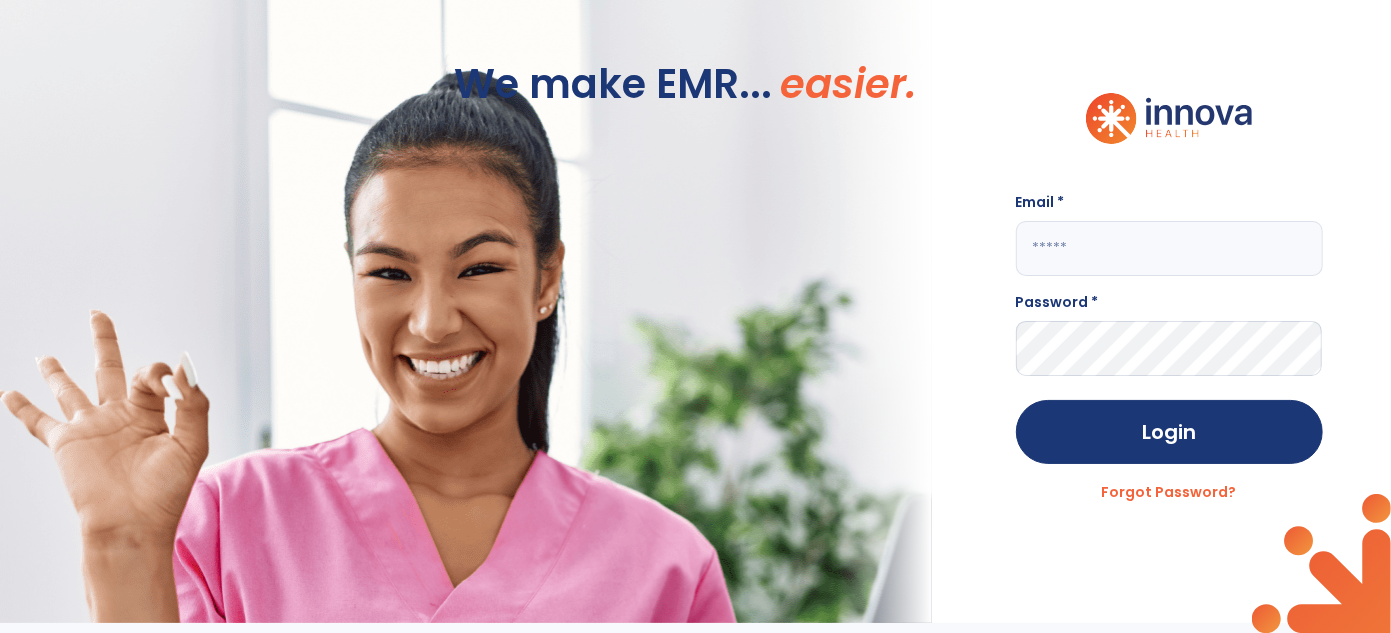 scroll, scrollTop: 0, scrollLeft: 0, axis: both 